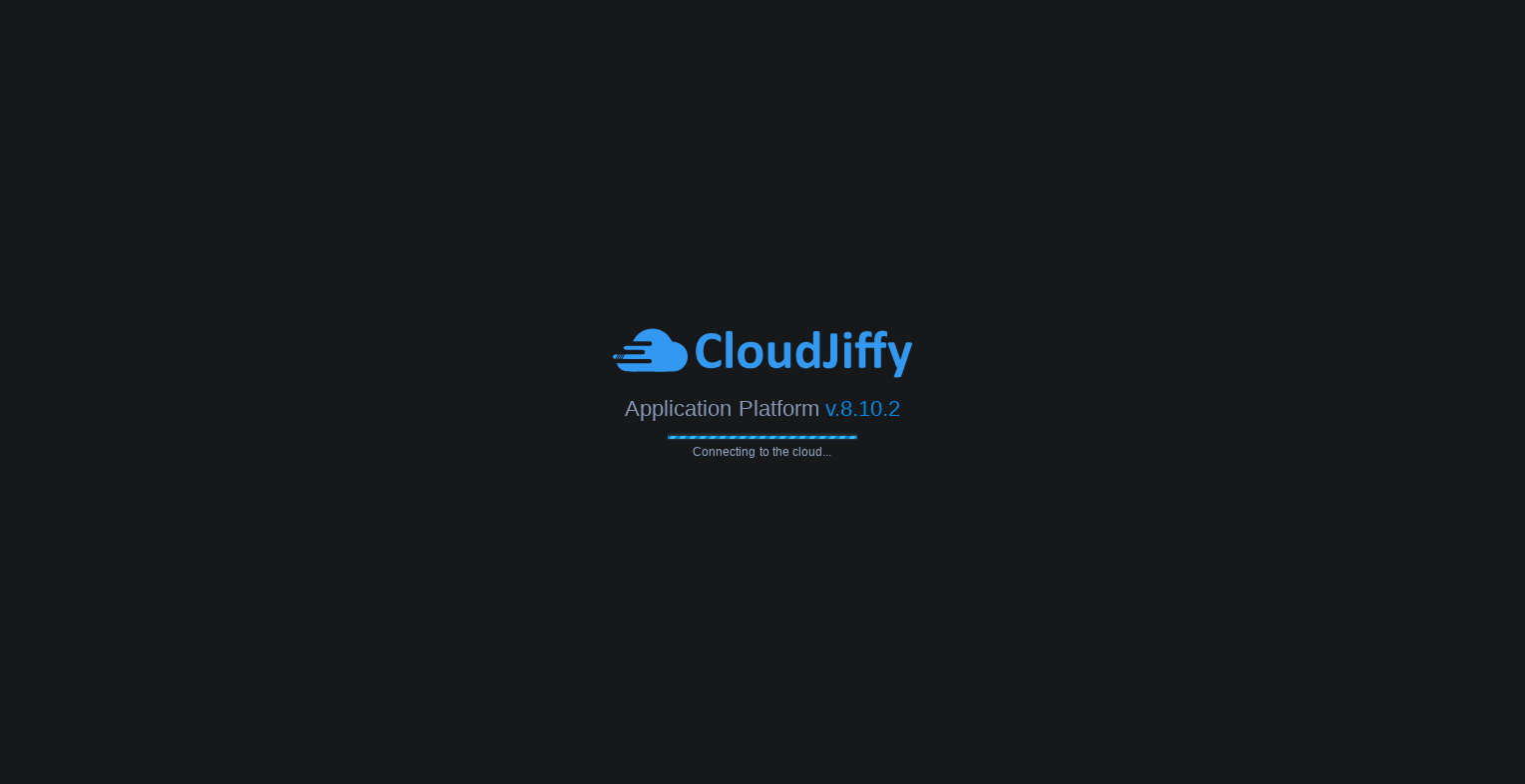 scroll, scrollTop: 0, scrollLeft: 0, axis: both 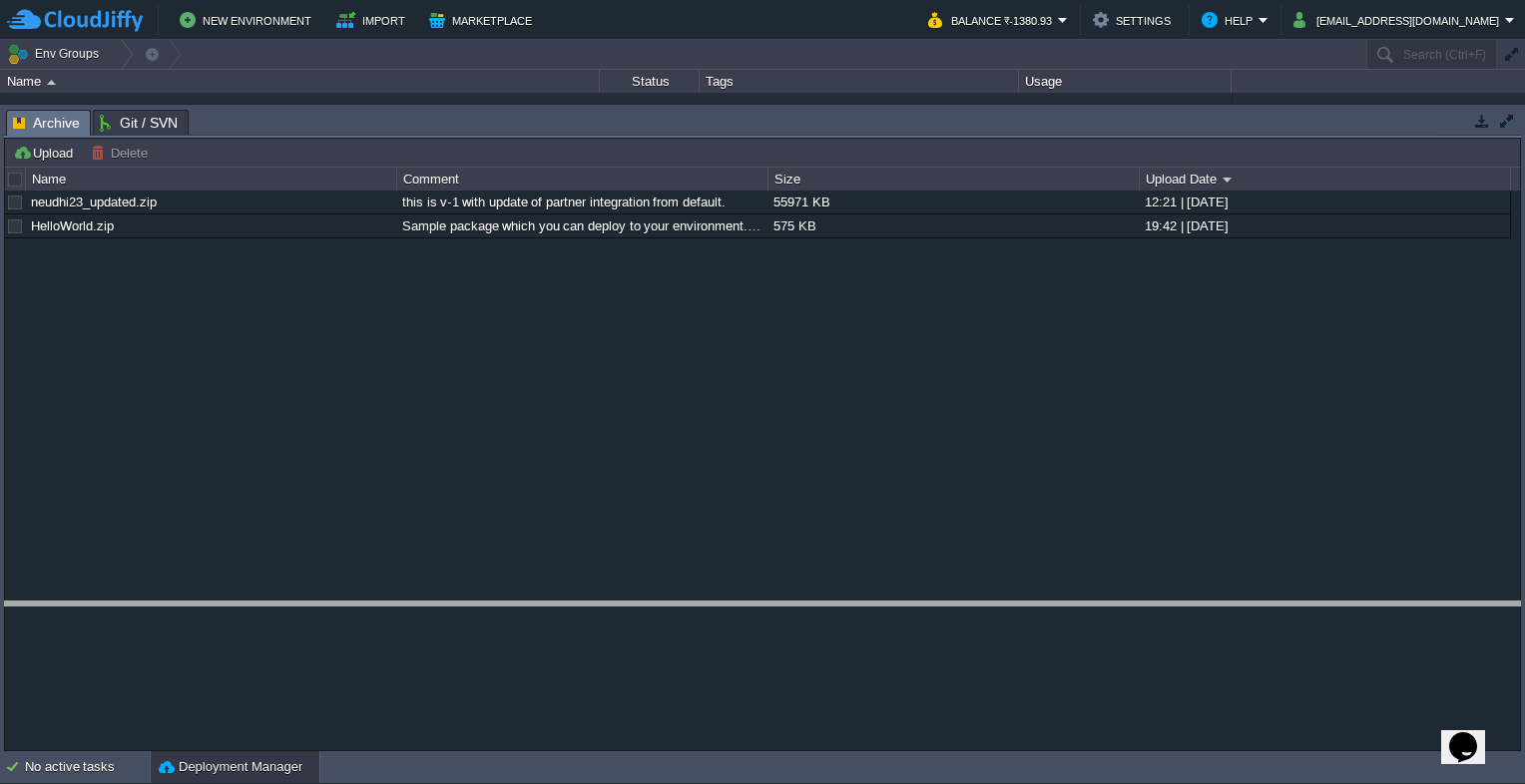 drag, startPoint x: 340, startPoint y: 122, endPoint x: 317, endPoint y: 613, distance: 491.5384 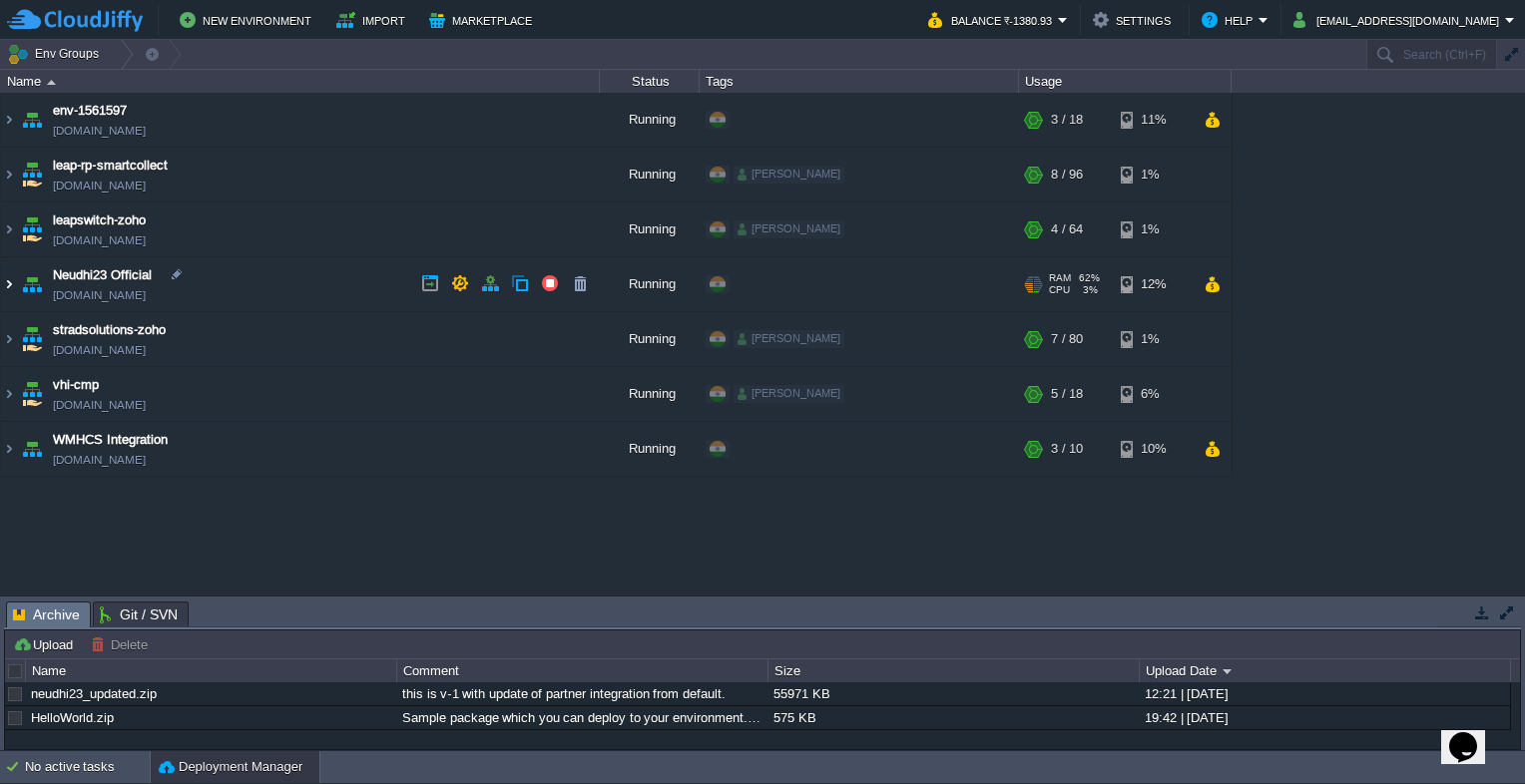 click at bounding box center [9, 284] 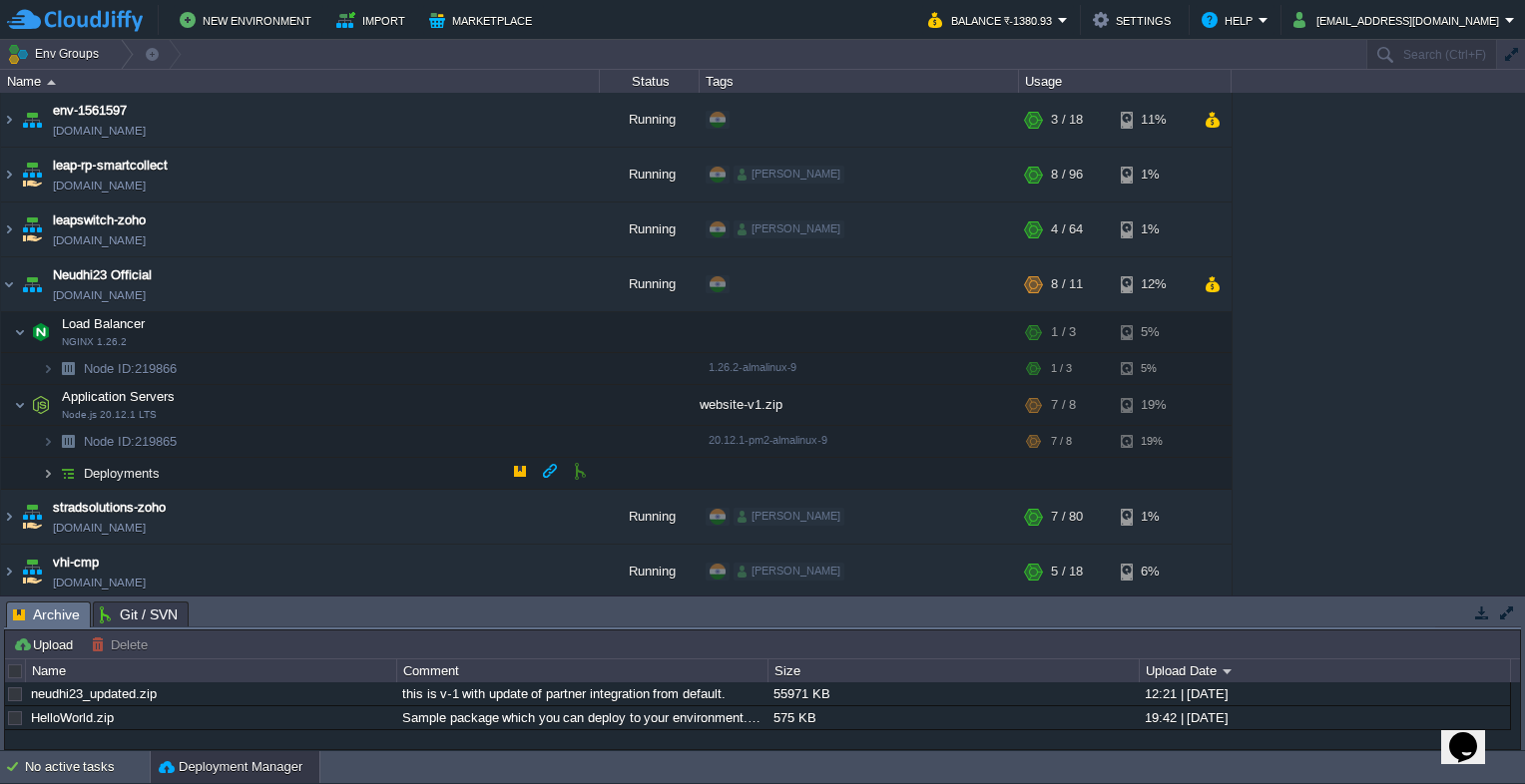 click at bounding box center [48, 473] 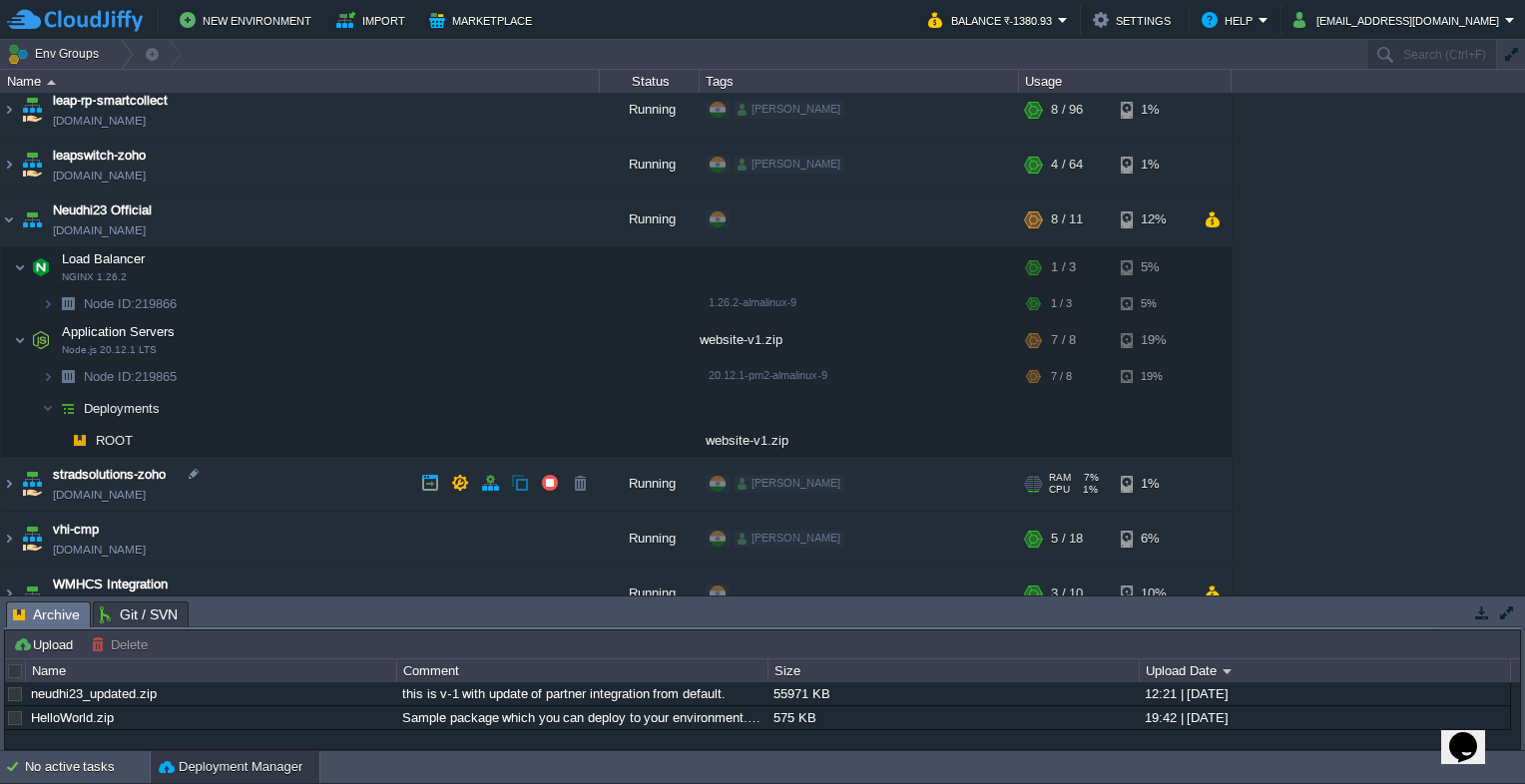 scroll, scrollTop: 88, scrollLeft: 0, axis: vertical 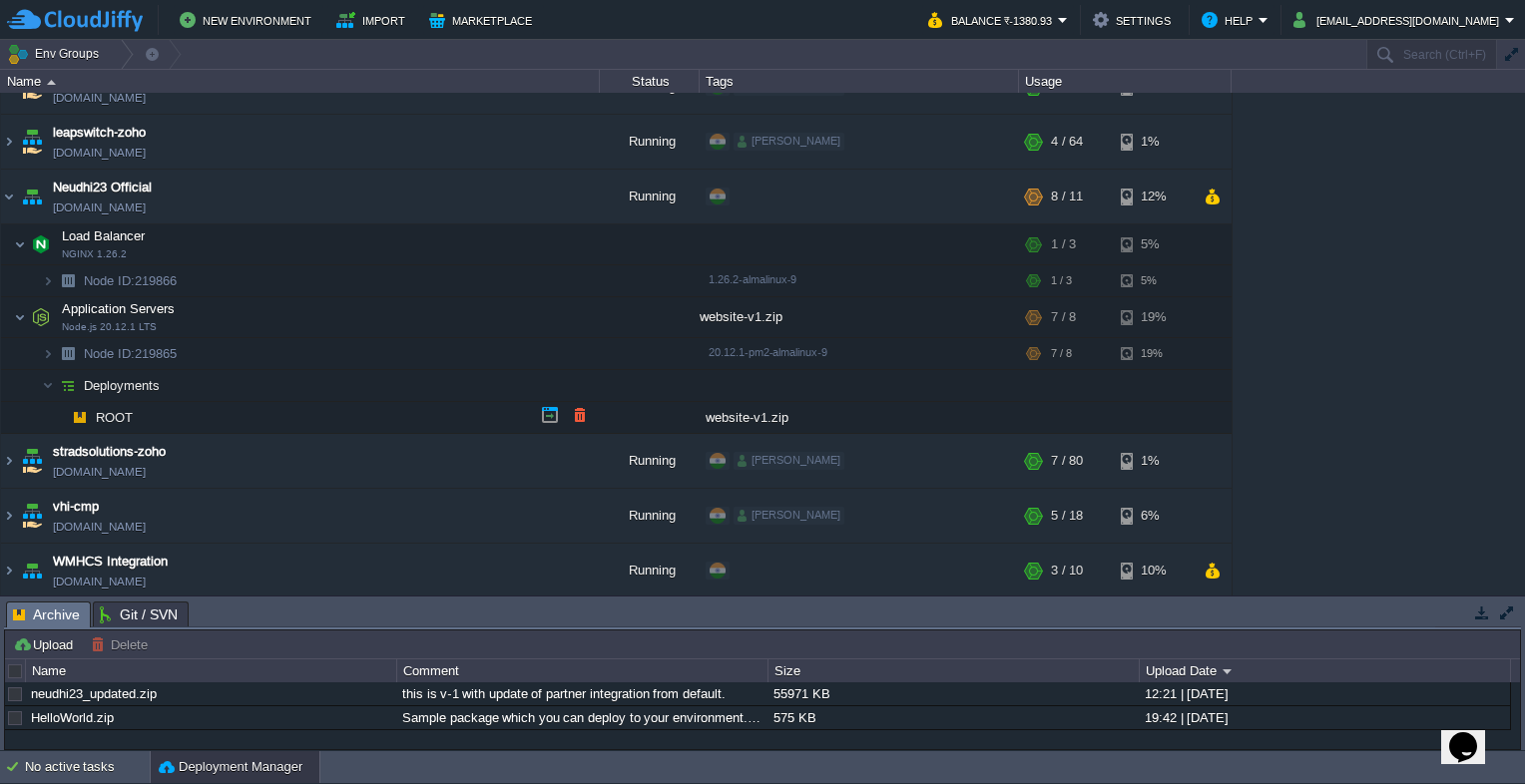 click on "ROOT" at bounding box center (115, 417) 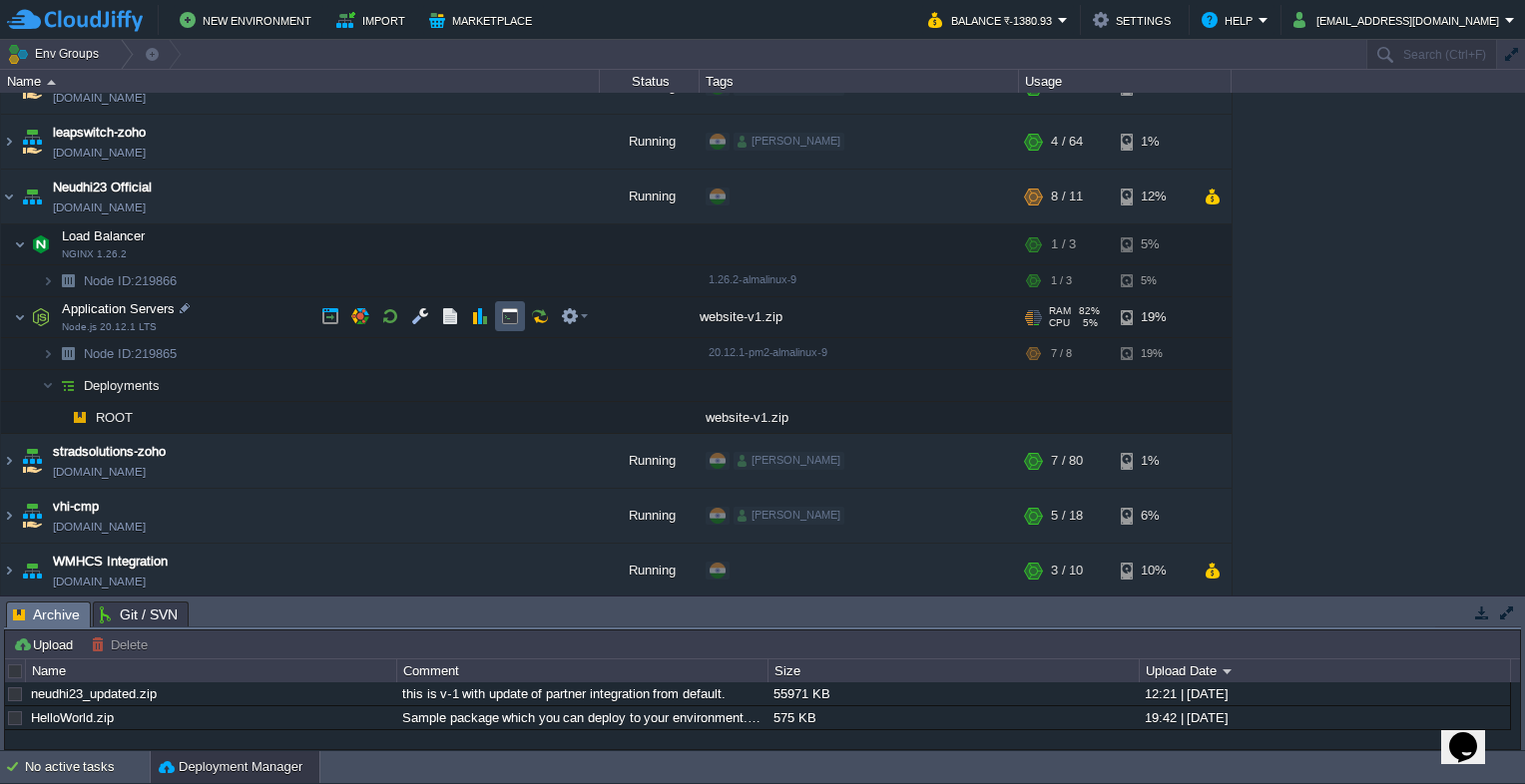 click at bounding box center (510, 316) 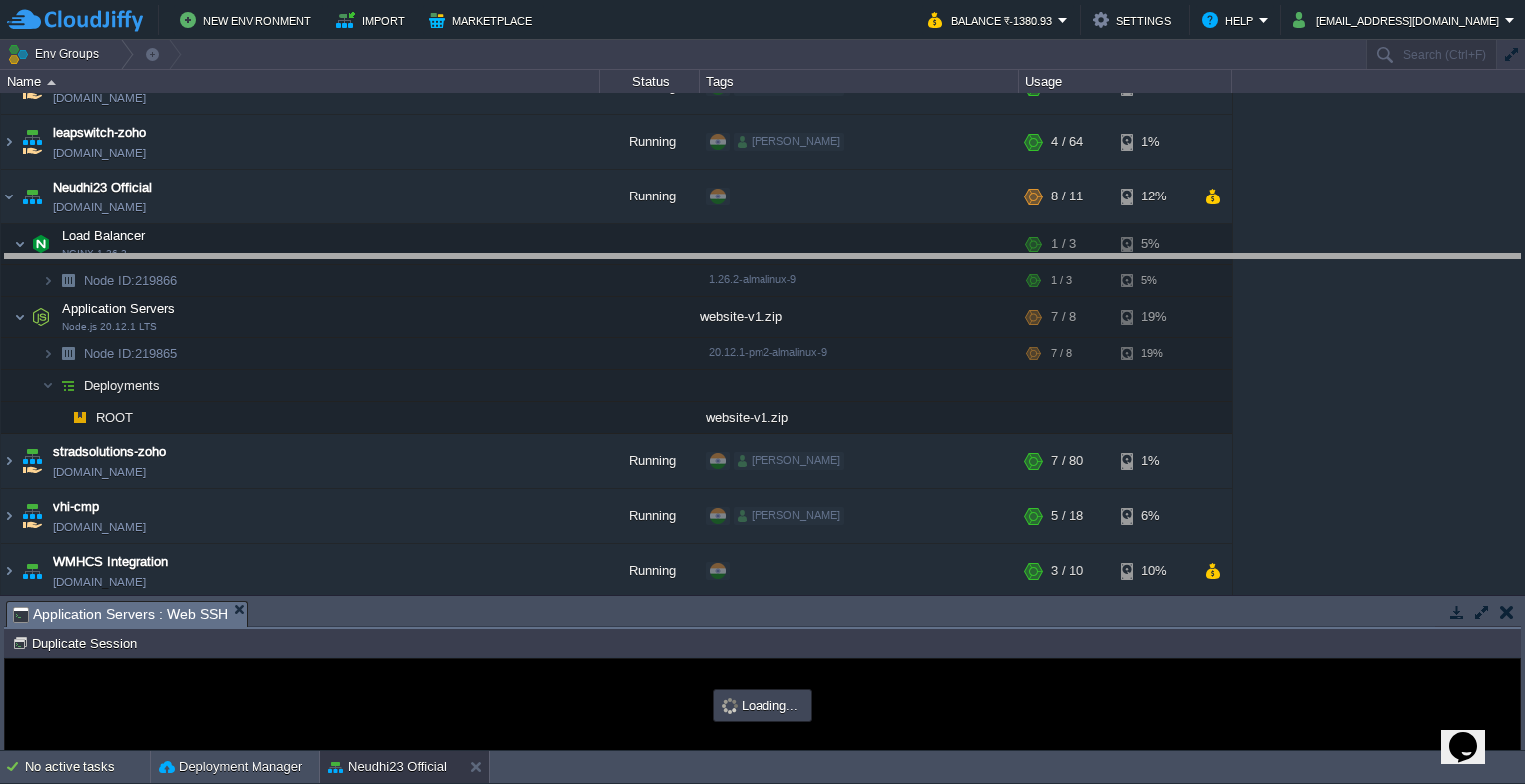 drag, startPoint x: 478, startPoint y: 621, endPoint x: 478, endPoint y: 179, distance: 442 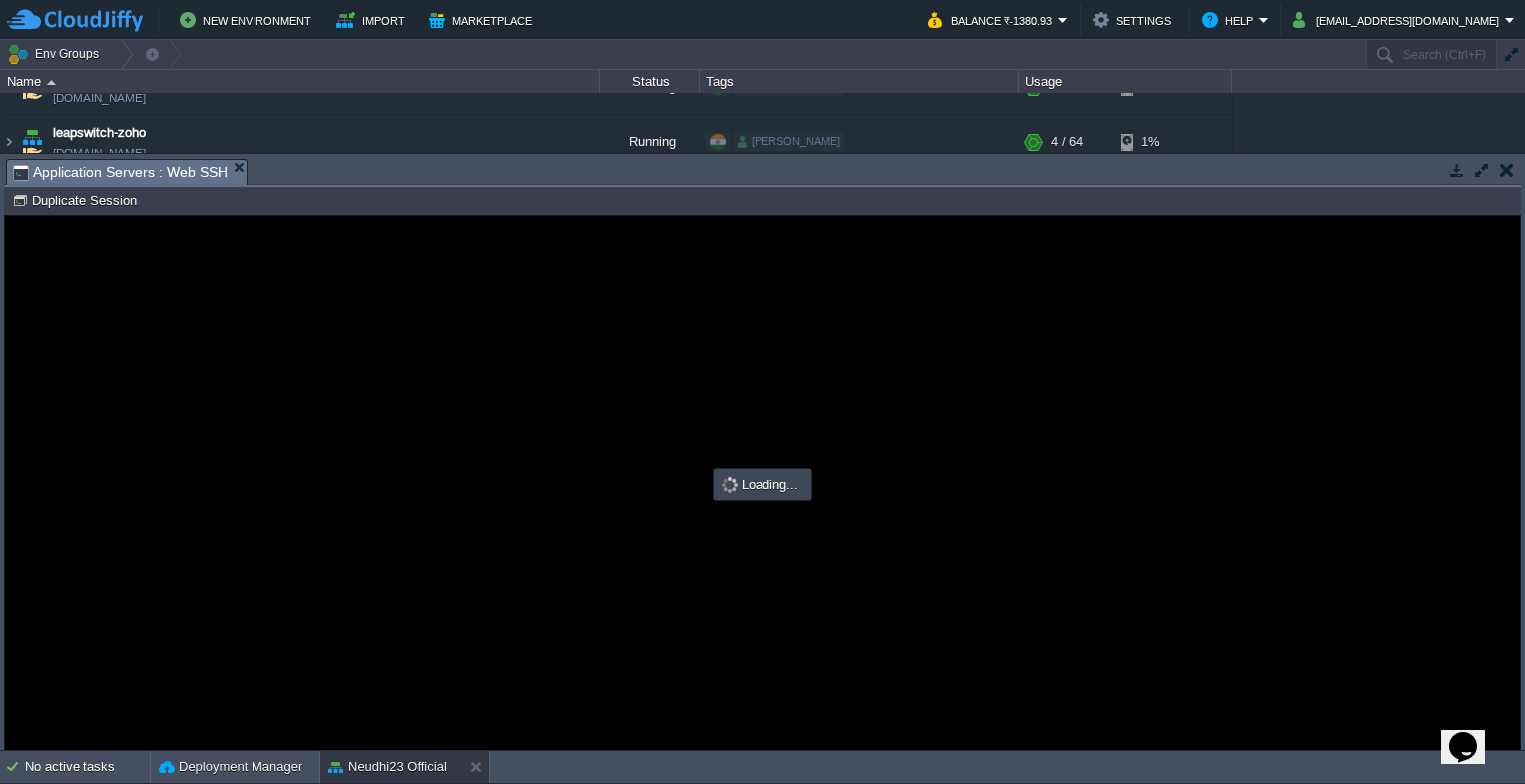 scroll, scrollTop: 0, scrollLeft: 0, axis: both 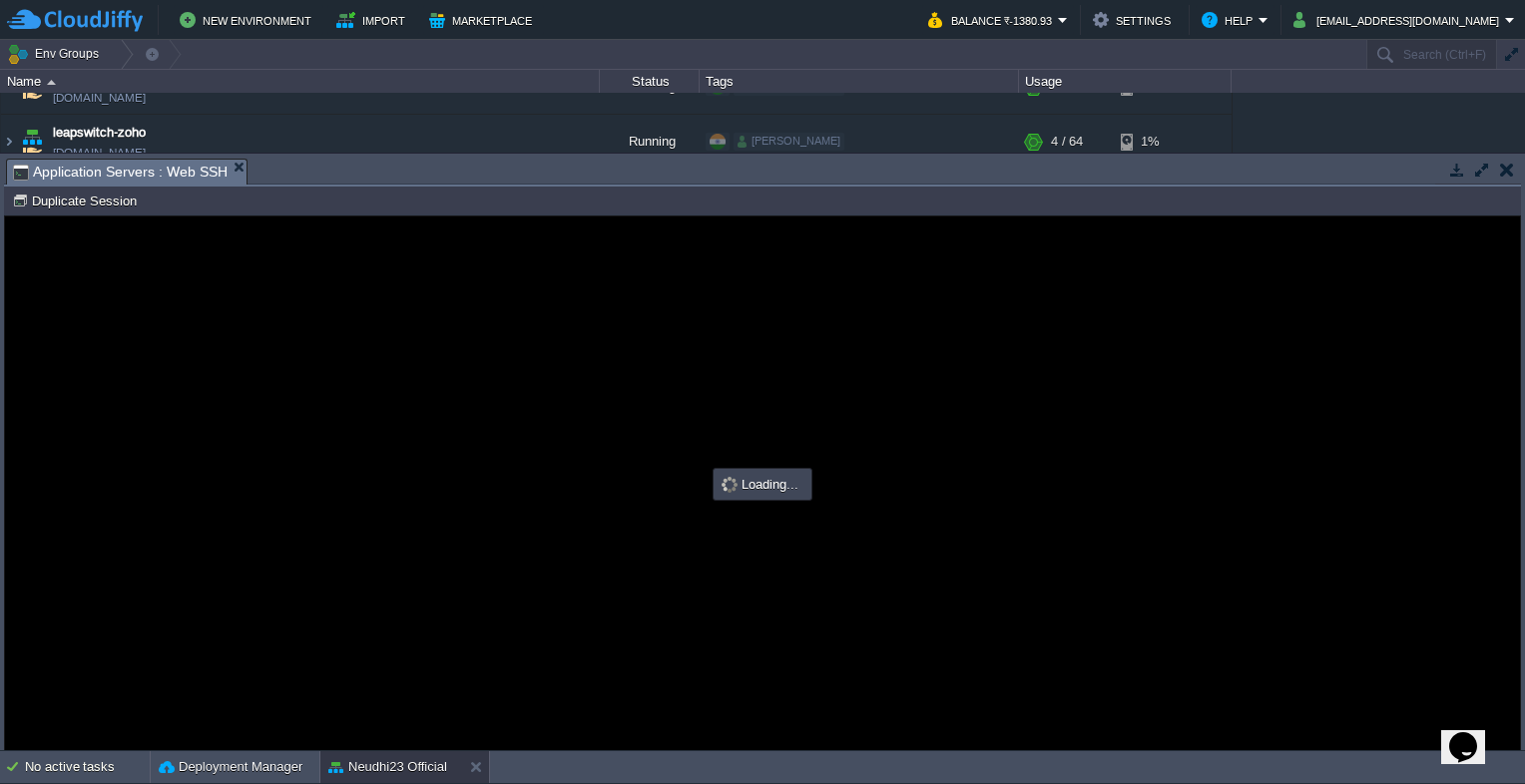 type on "#000000" 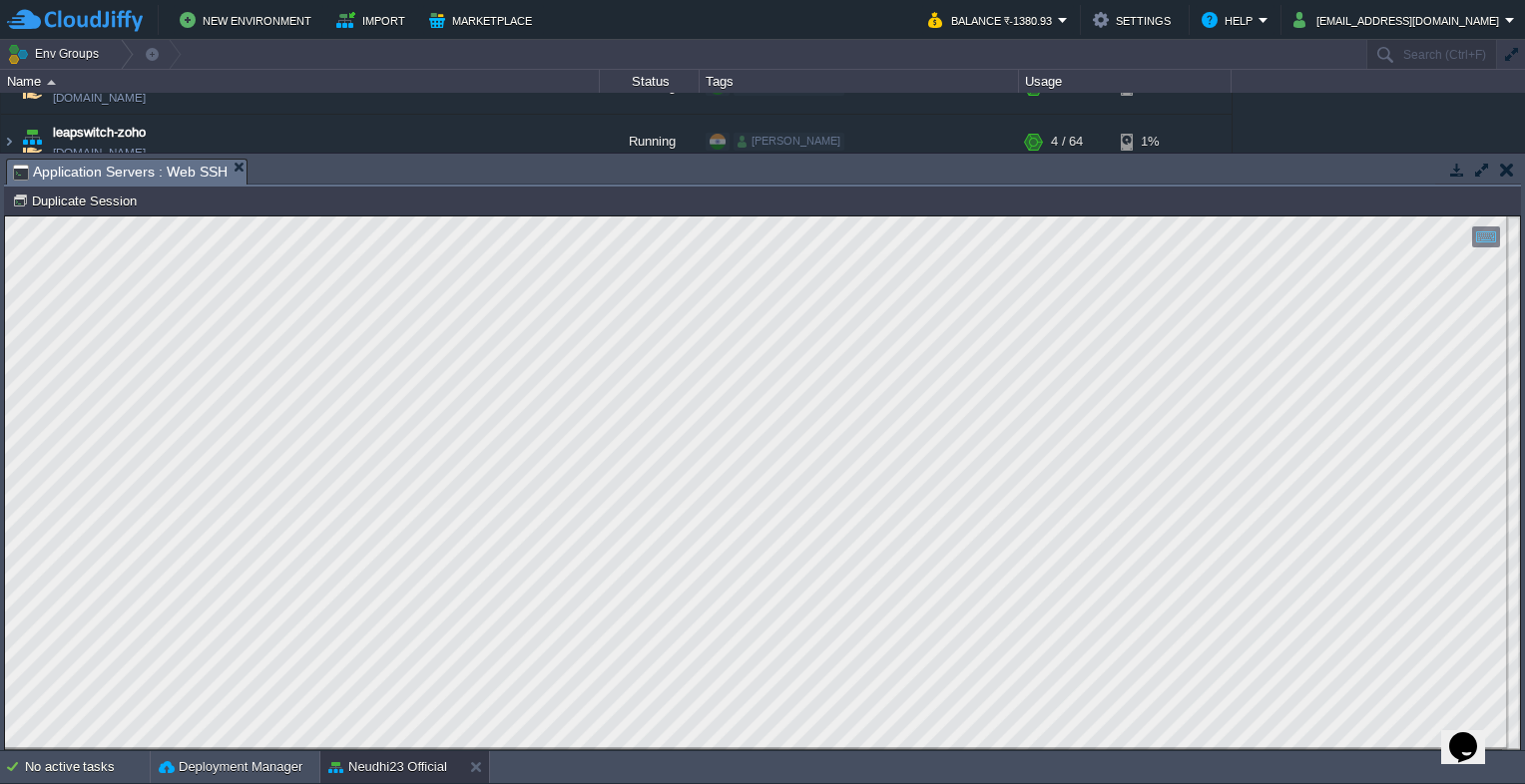 click on "Copy:                  Ctrl + Shift + C                                          Paste:                  Ctrl + V                                         Settings:                  Ctrl + Shift + Alt
0" at bounding box center [762, 216] 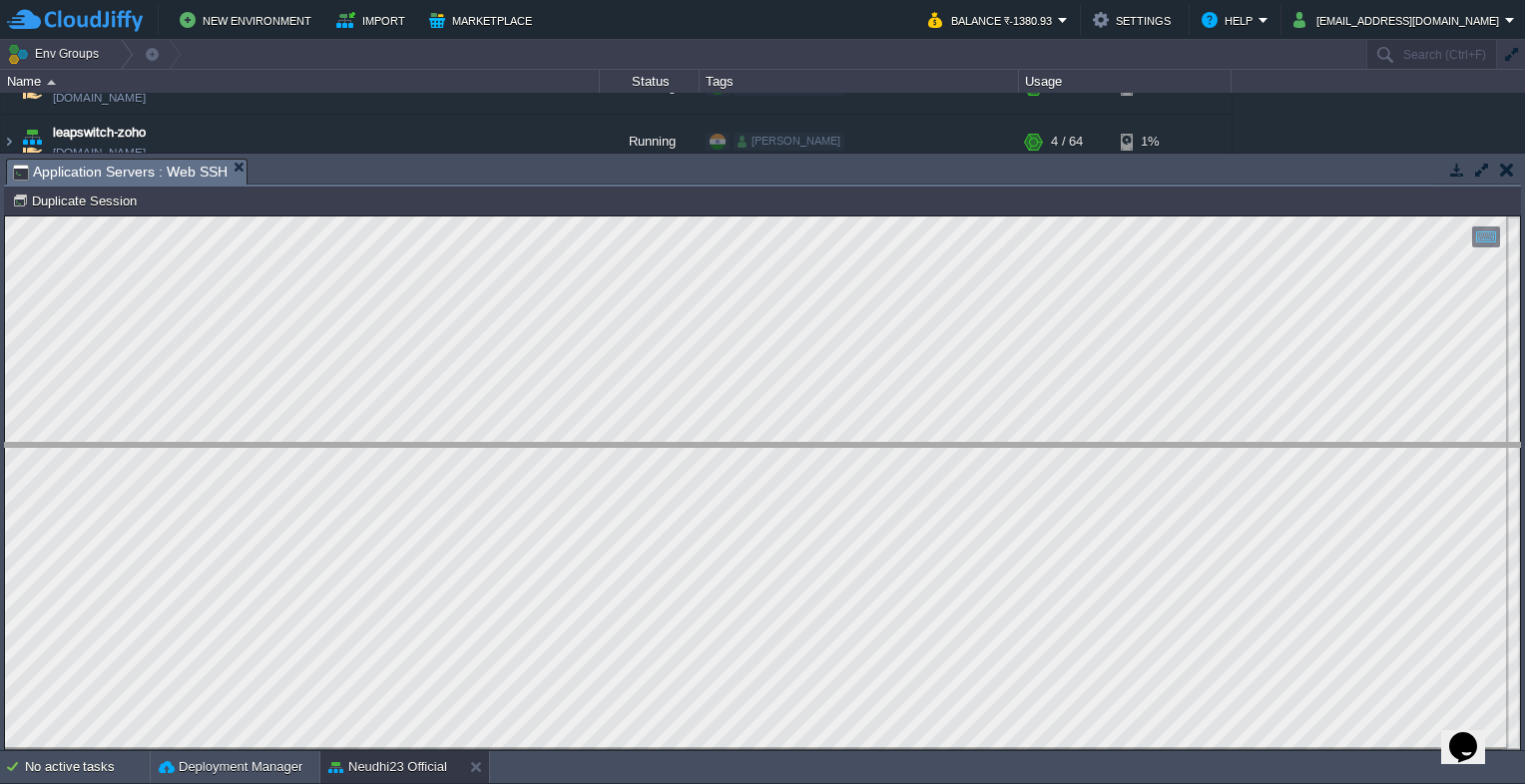 drag, startPoint x: 369, startPoint y: 178, endPoint x: 408, endPoint y: 465, distance: 289.6377 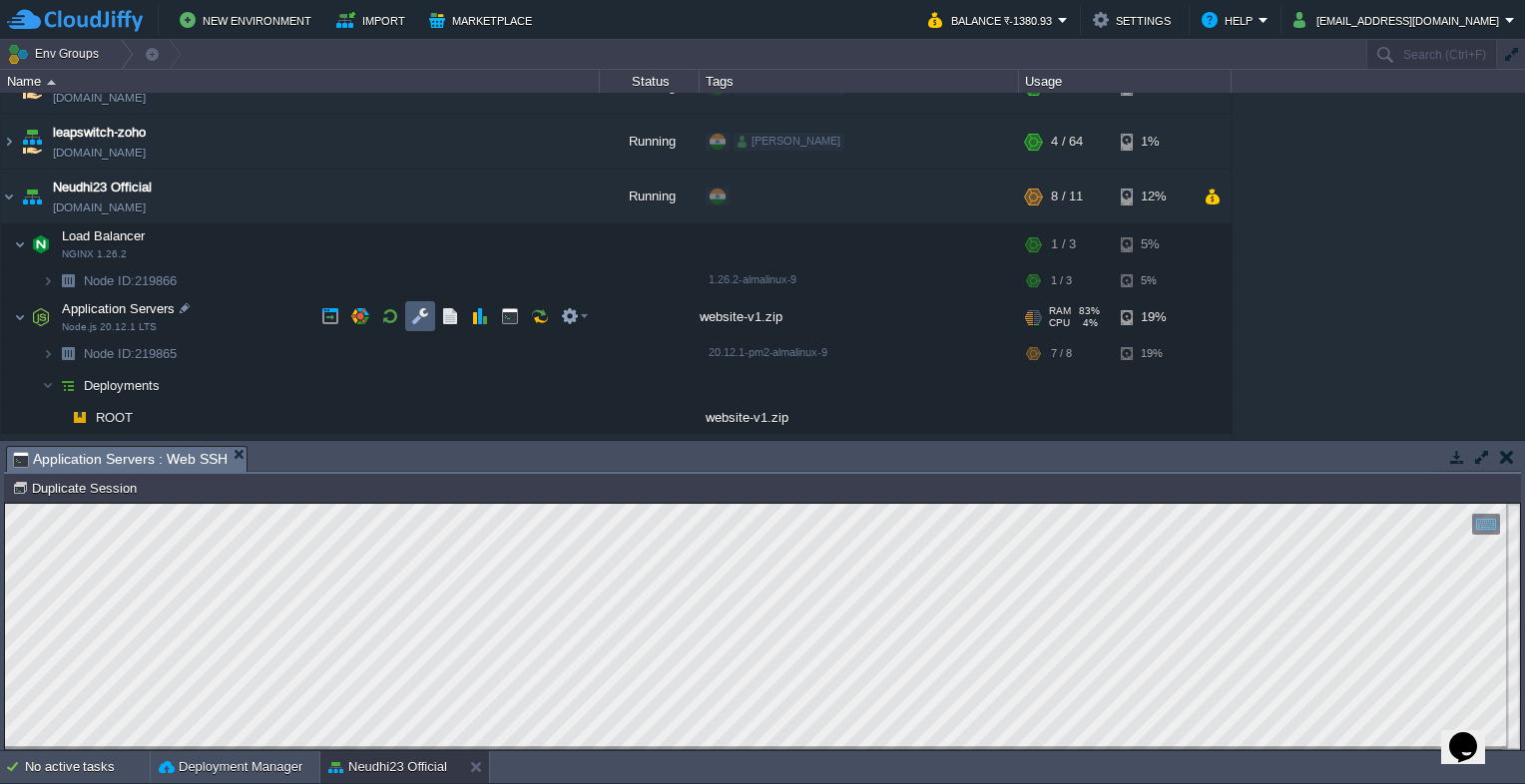 click at bounding box center [420, 316] 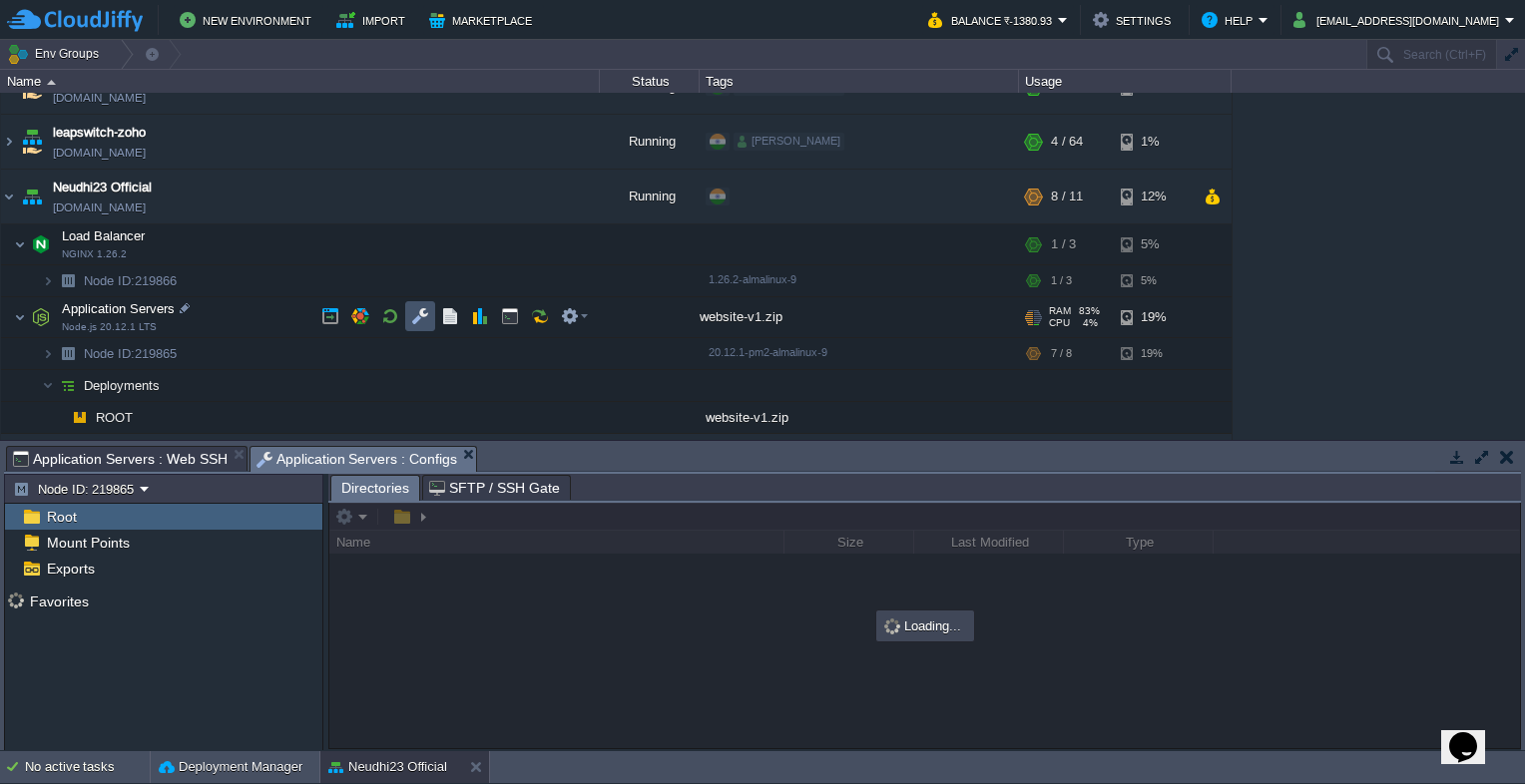click at bounding box center (420, 316) 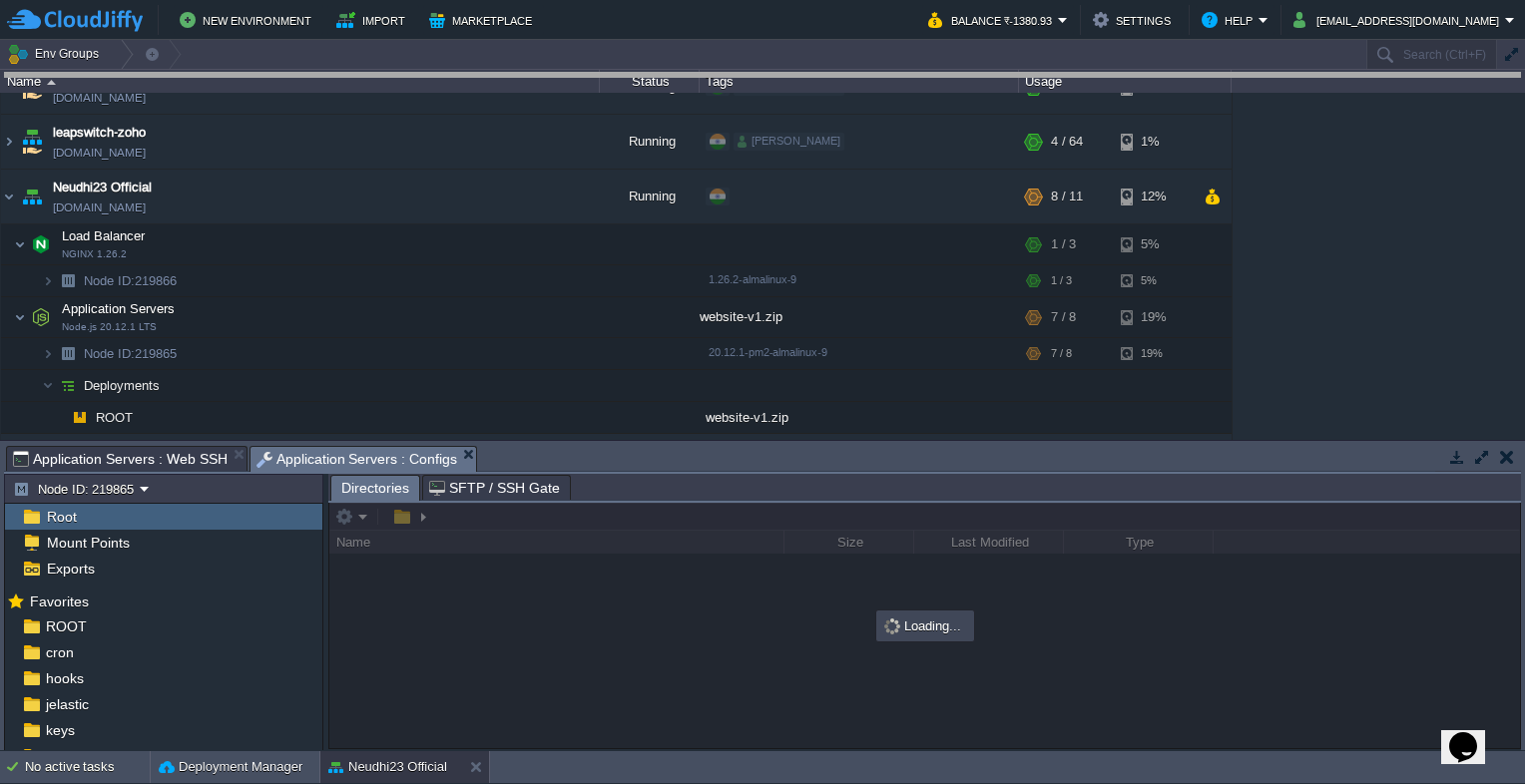 drag, startPoint x: 571, startPoint y: 461, endPoint x: 627, endPoint y: 77, distance: 388.06185 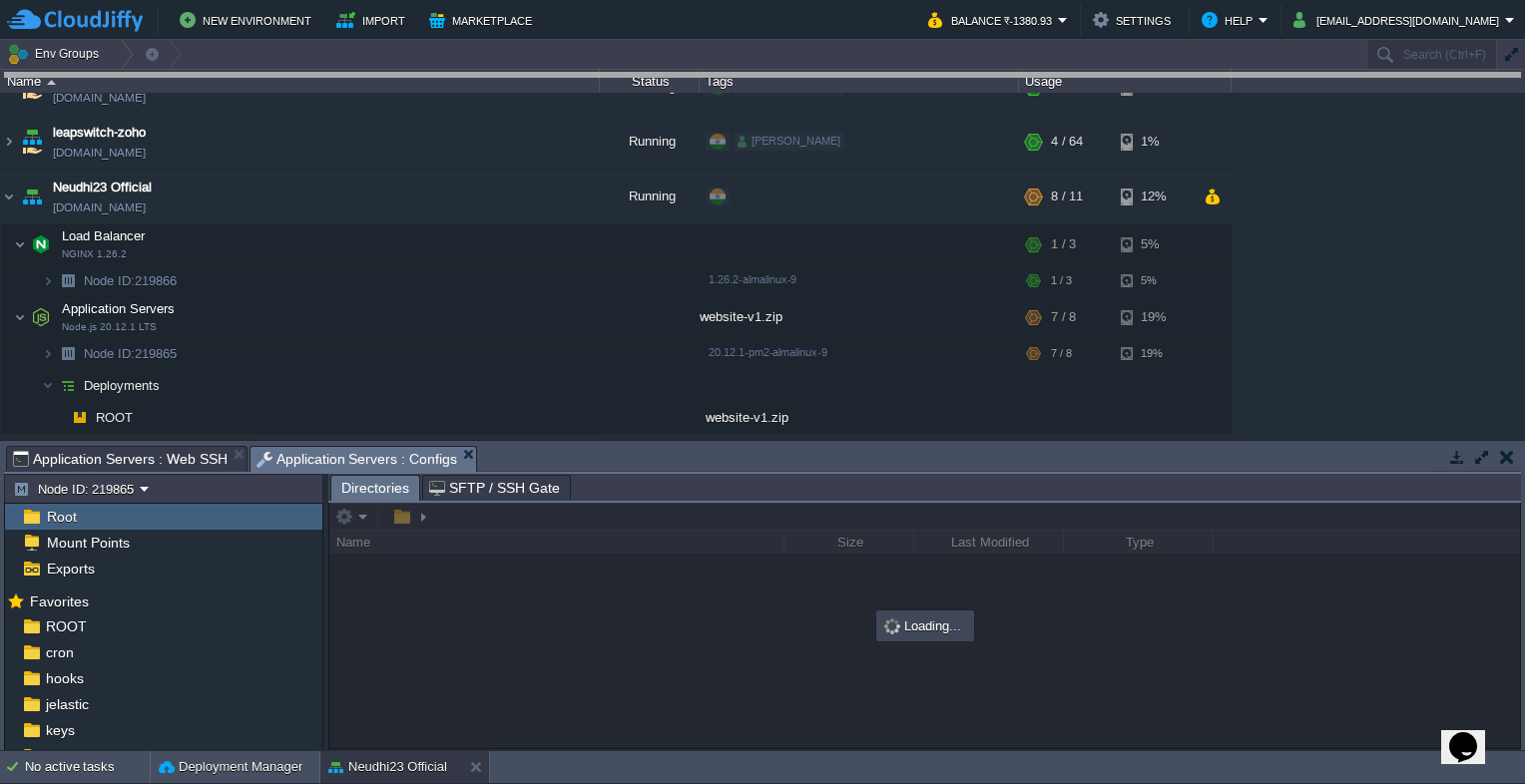 click on "New Environment Import Marketplace Bonus ₹0.00 Upgrade Account Balance ₹-1380.93 Settings Help [EMAIL_ADDRESS][DOMAIN_NAME]       Env Groups                     Search (Ctrl+F)         auto-gen Name Status Tags Usage env-1561597 [DOMAIN_NAME] Running                                 + Add to Env Group                                                                                                                                                            RAM                 6%                                         CPU                 5%                             3 / 18                    11%       leap-rp-smartcollect [DOMAIN_NAME] Running                               [PERSON_NAME]              + Add to Env Group                                                                                                                                                            RAM                 7%                                         CPU                 1%" at bounding box center (762, 392) 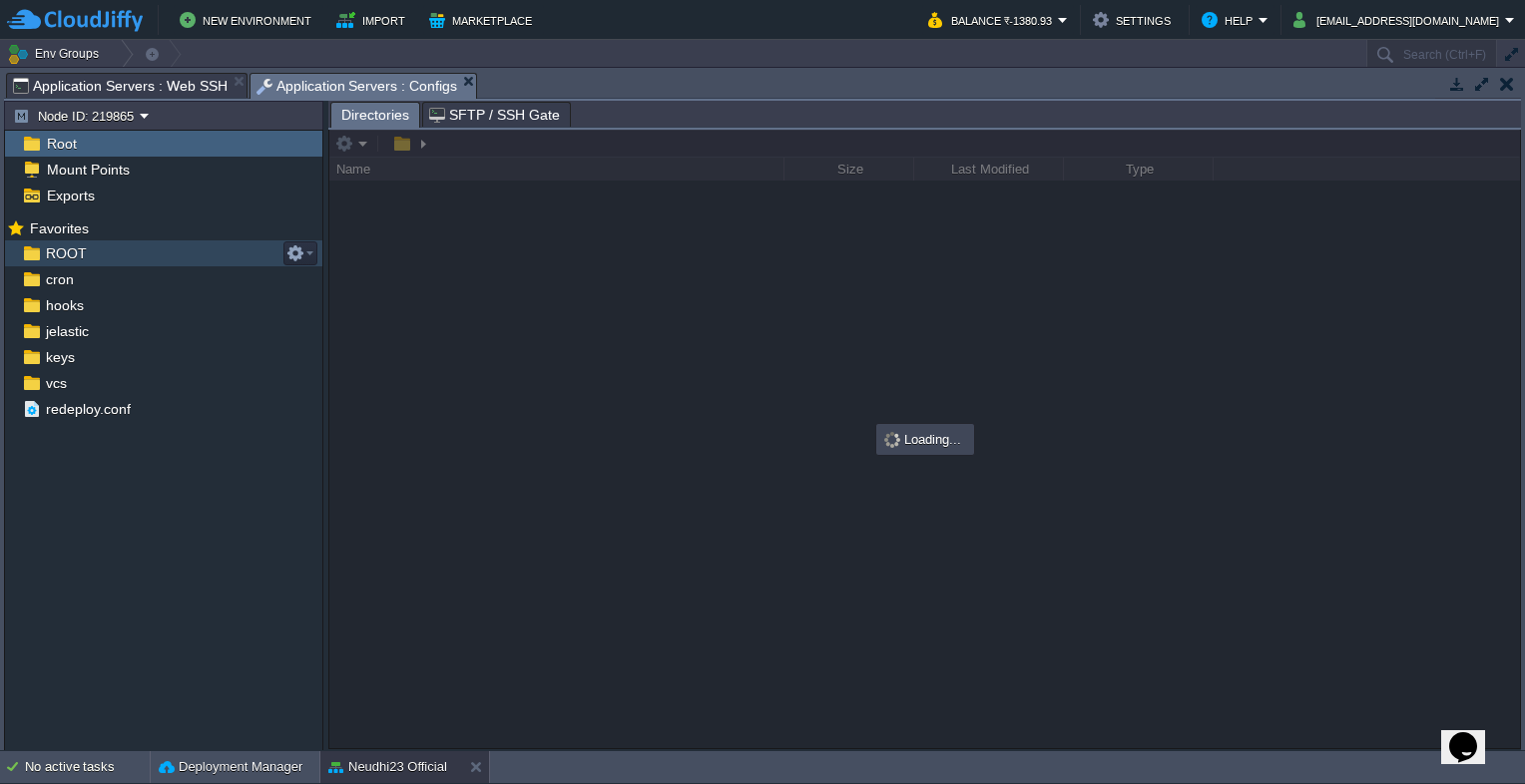 click on "ROOT" at bounding box center (66, 253) 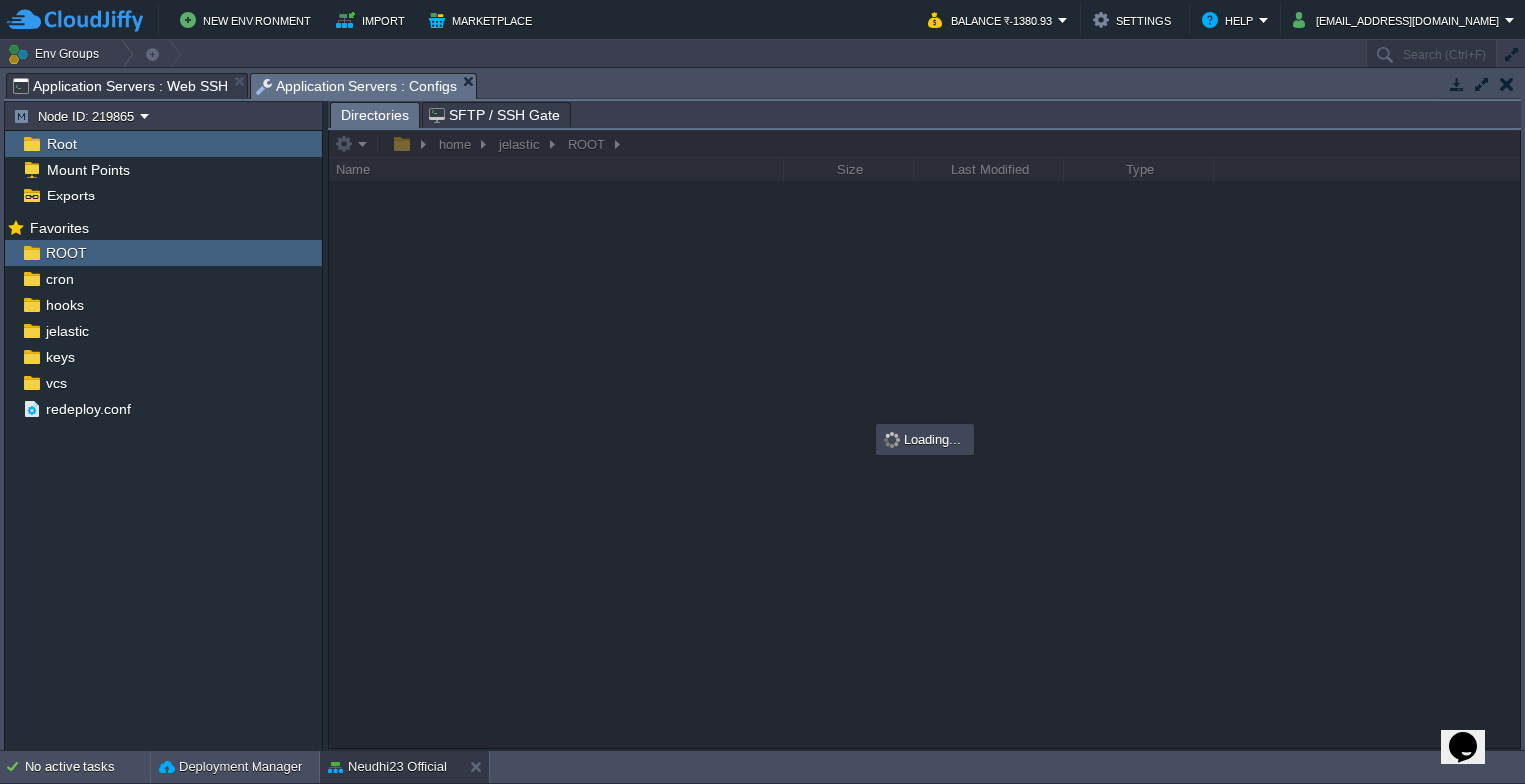 click on "Root" at bounding box center [61, 144] 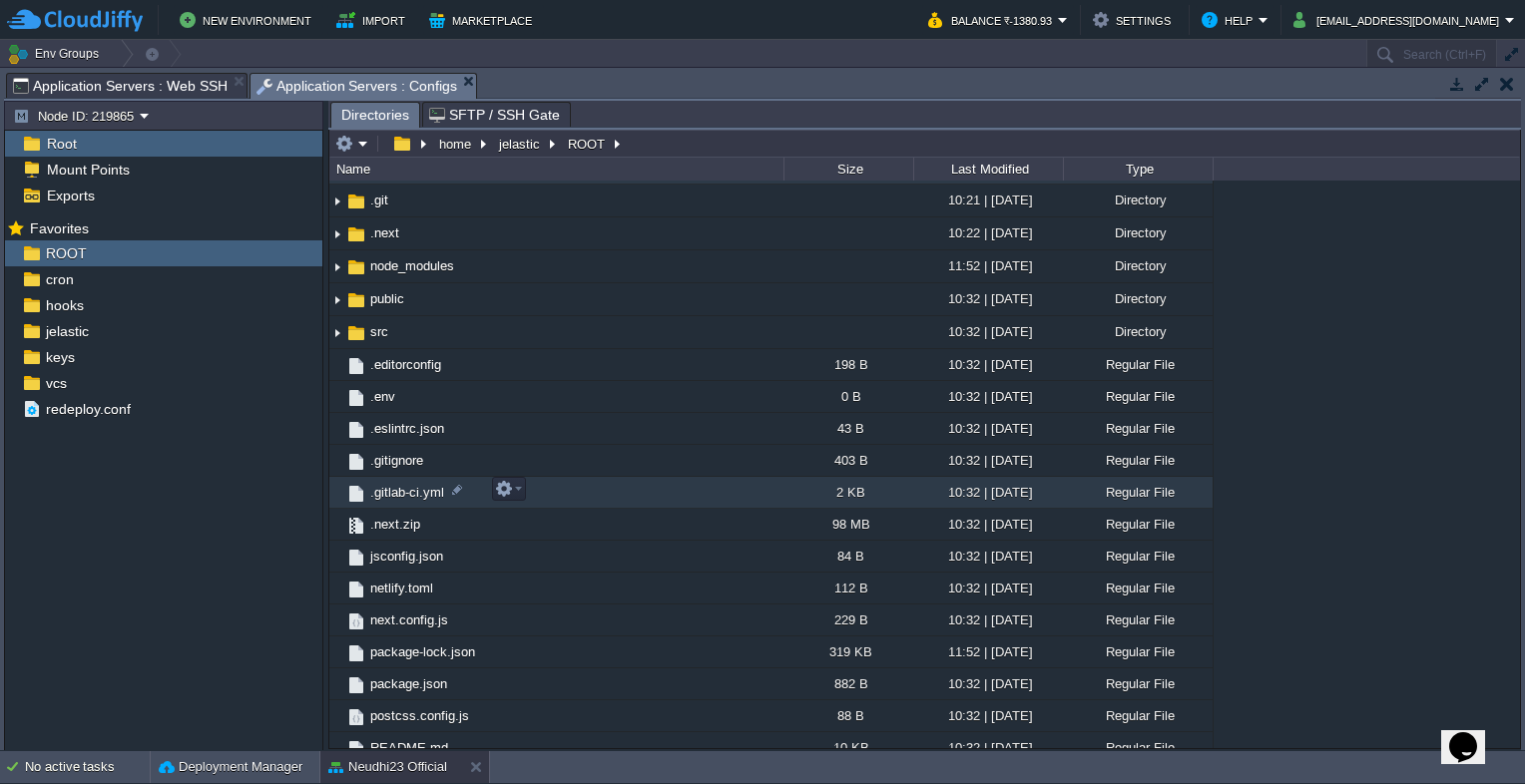 scroll, scrollTop: 0, scrollLeft: 0, axis: both 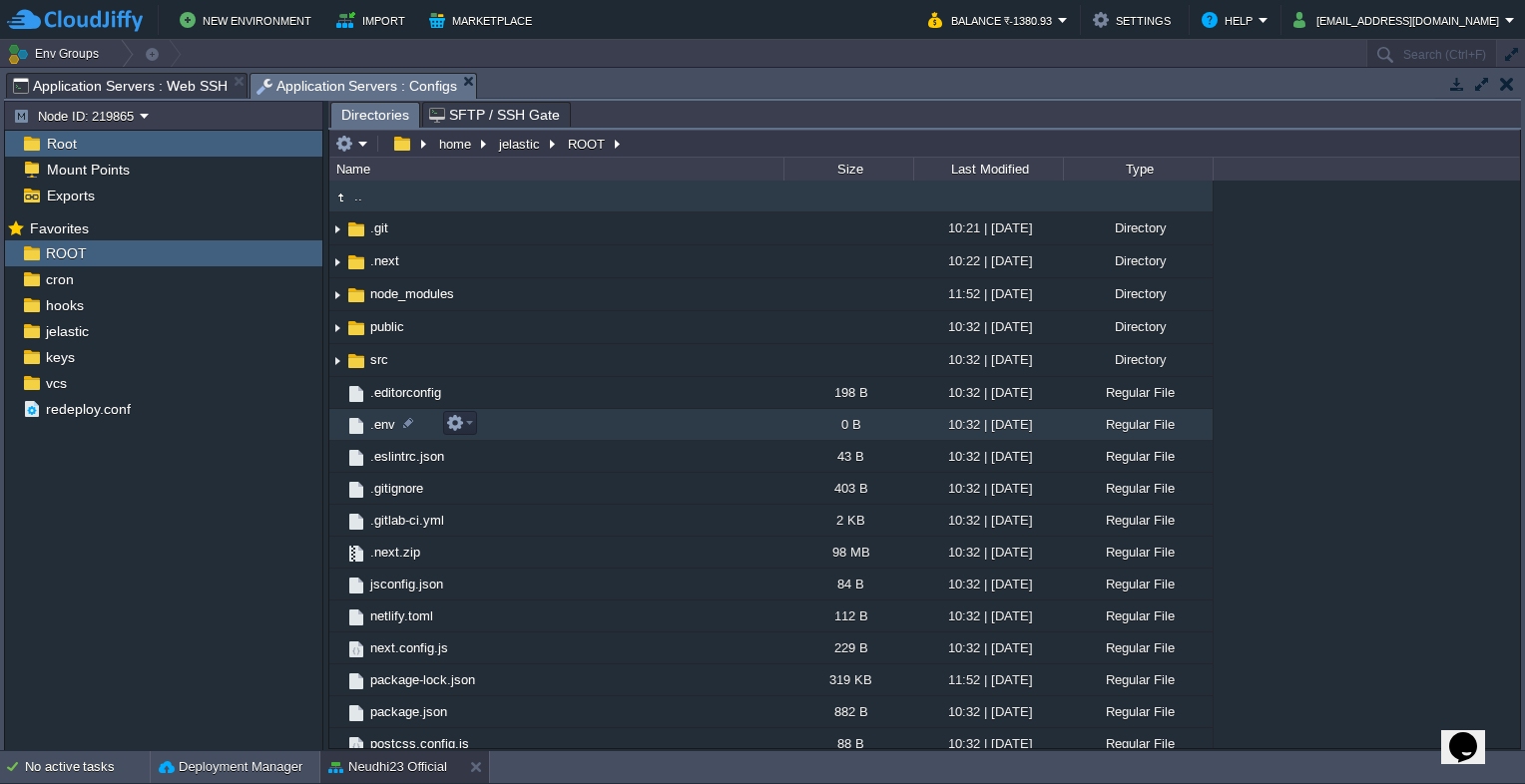 click on ".env" at bounding box center (382, 424) 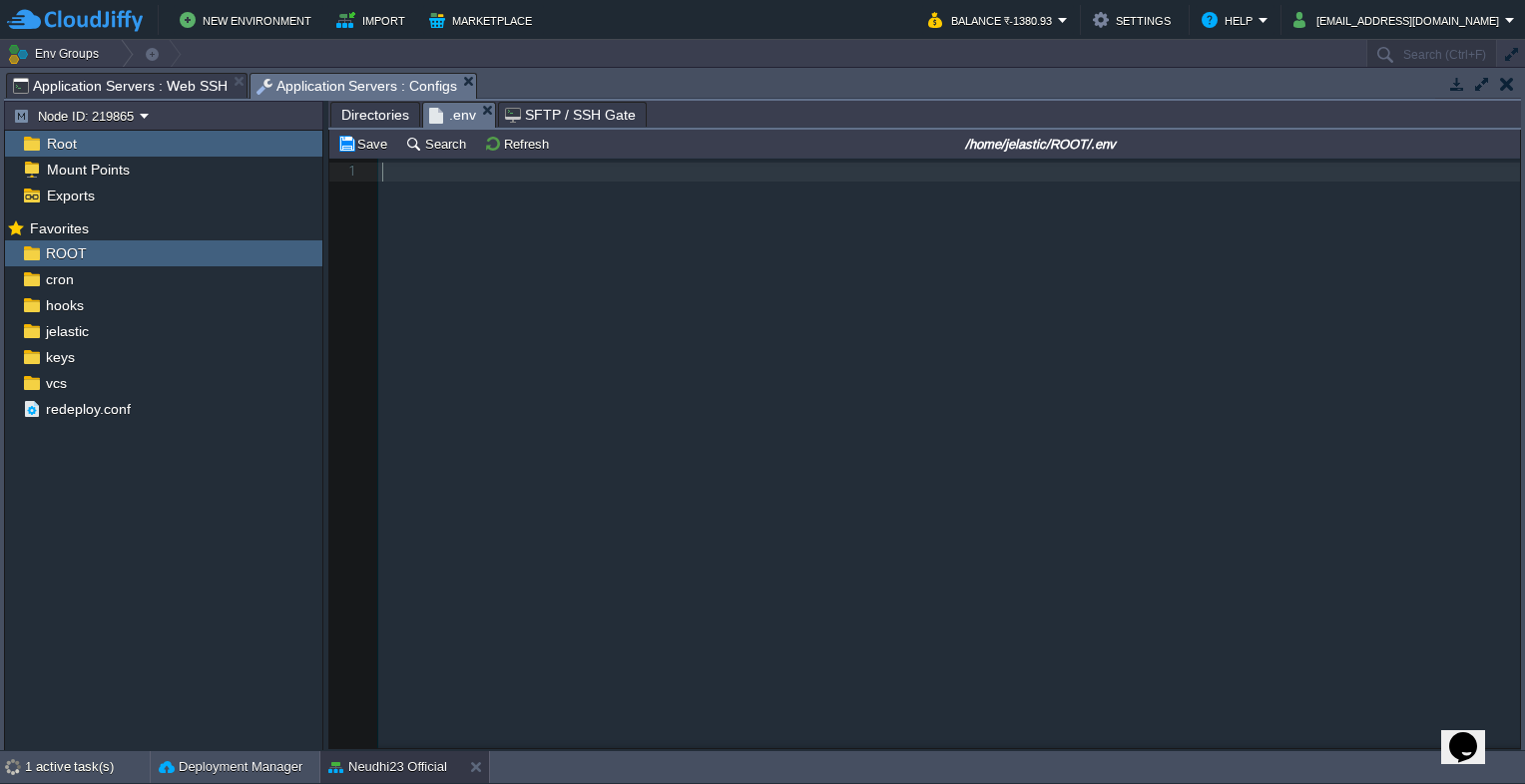scroll, scrollTop: 6, scrollLeft: 0, axis: vertical 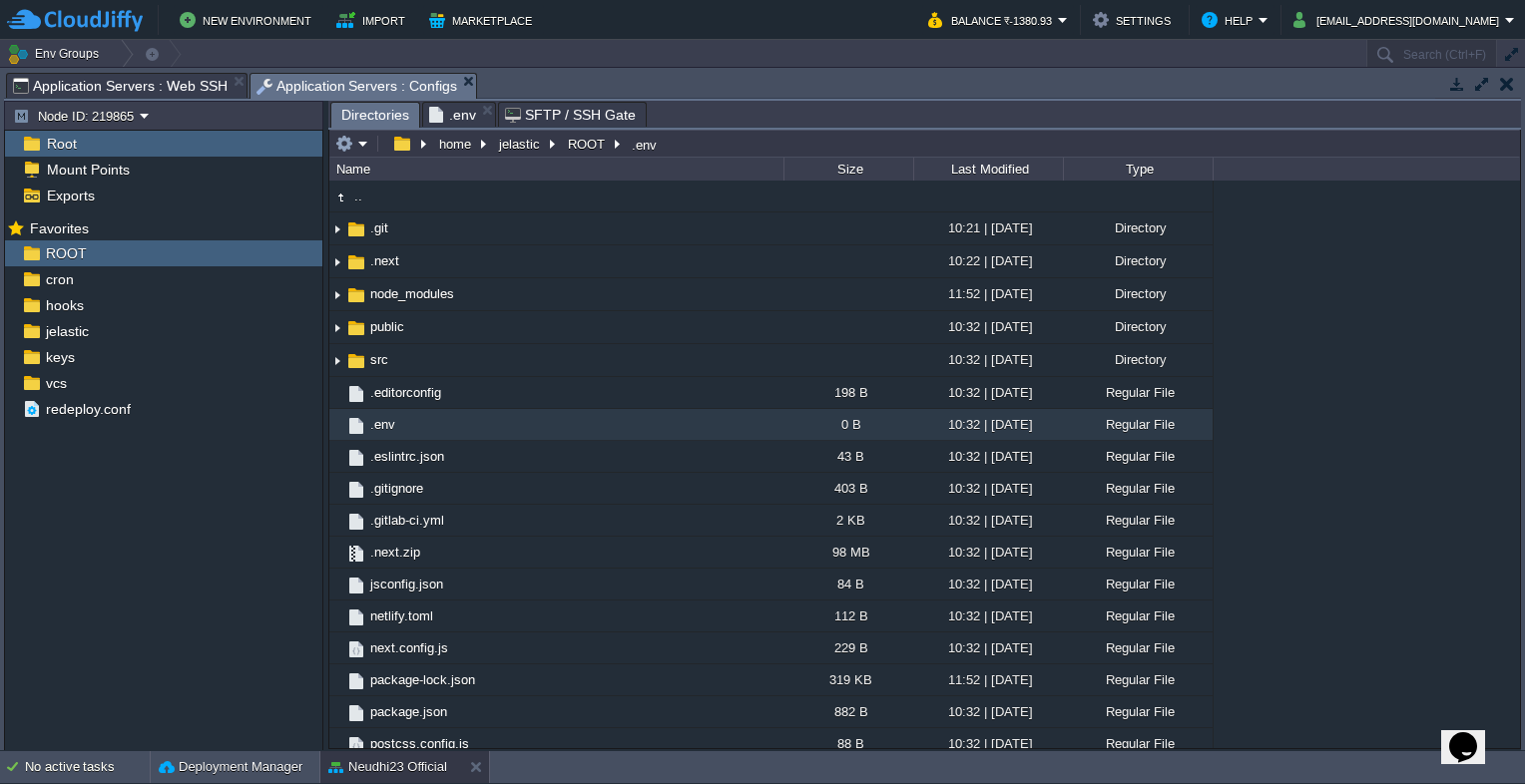 click on "Directories" at bounding box center (375, 115) 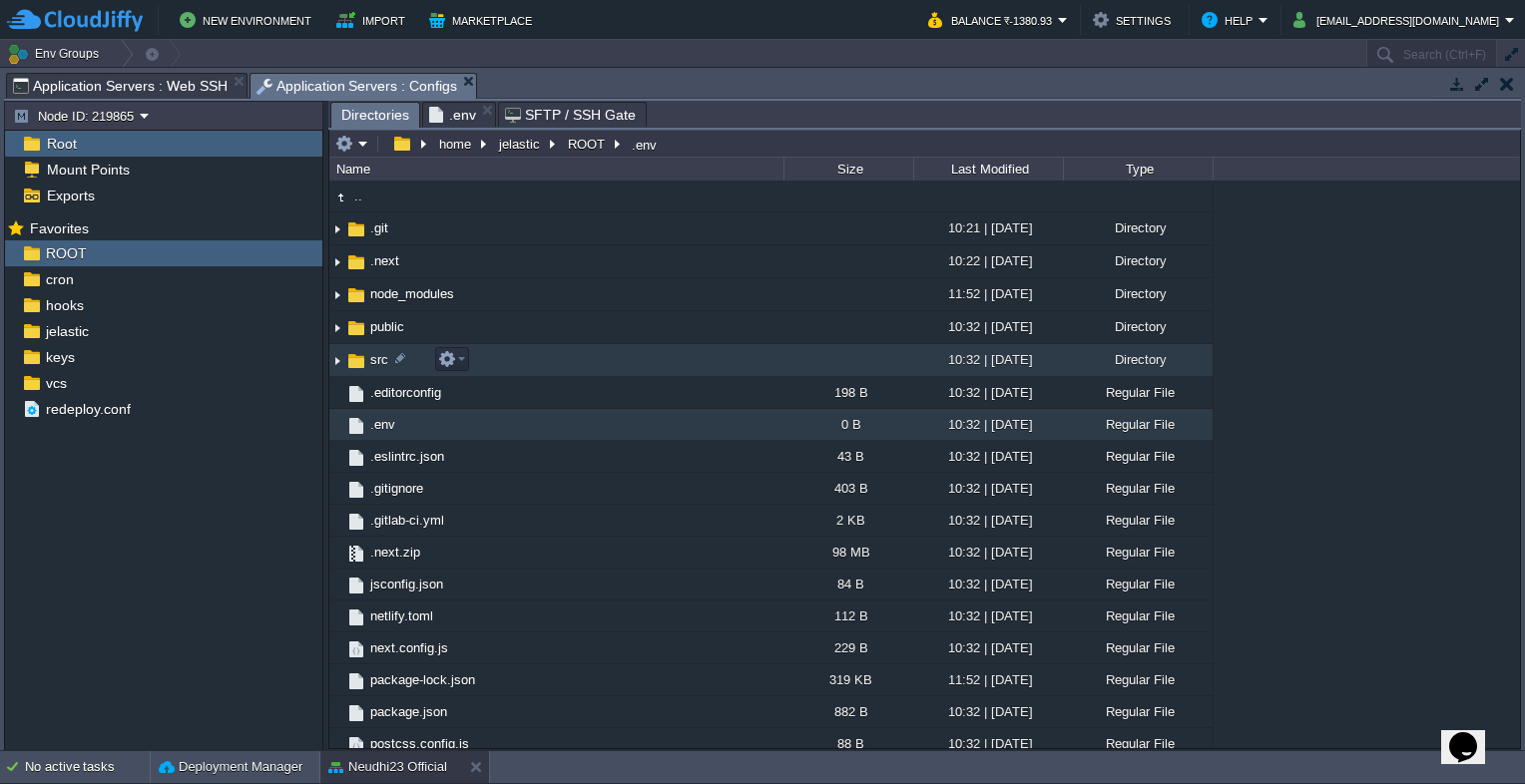 click at bounding box center [337, 360] 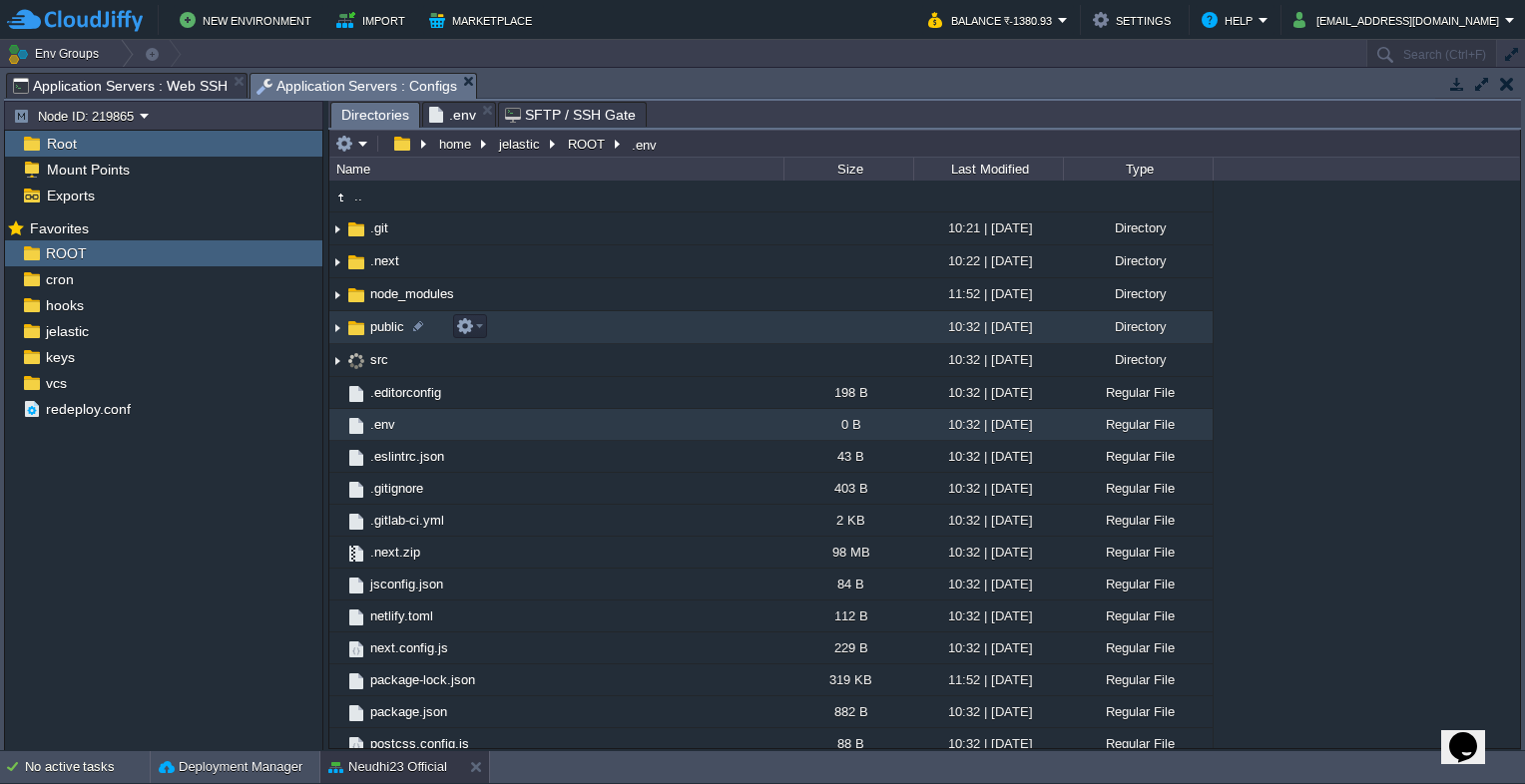 click at bounding box center (337, 327) 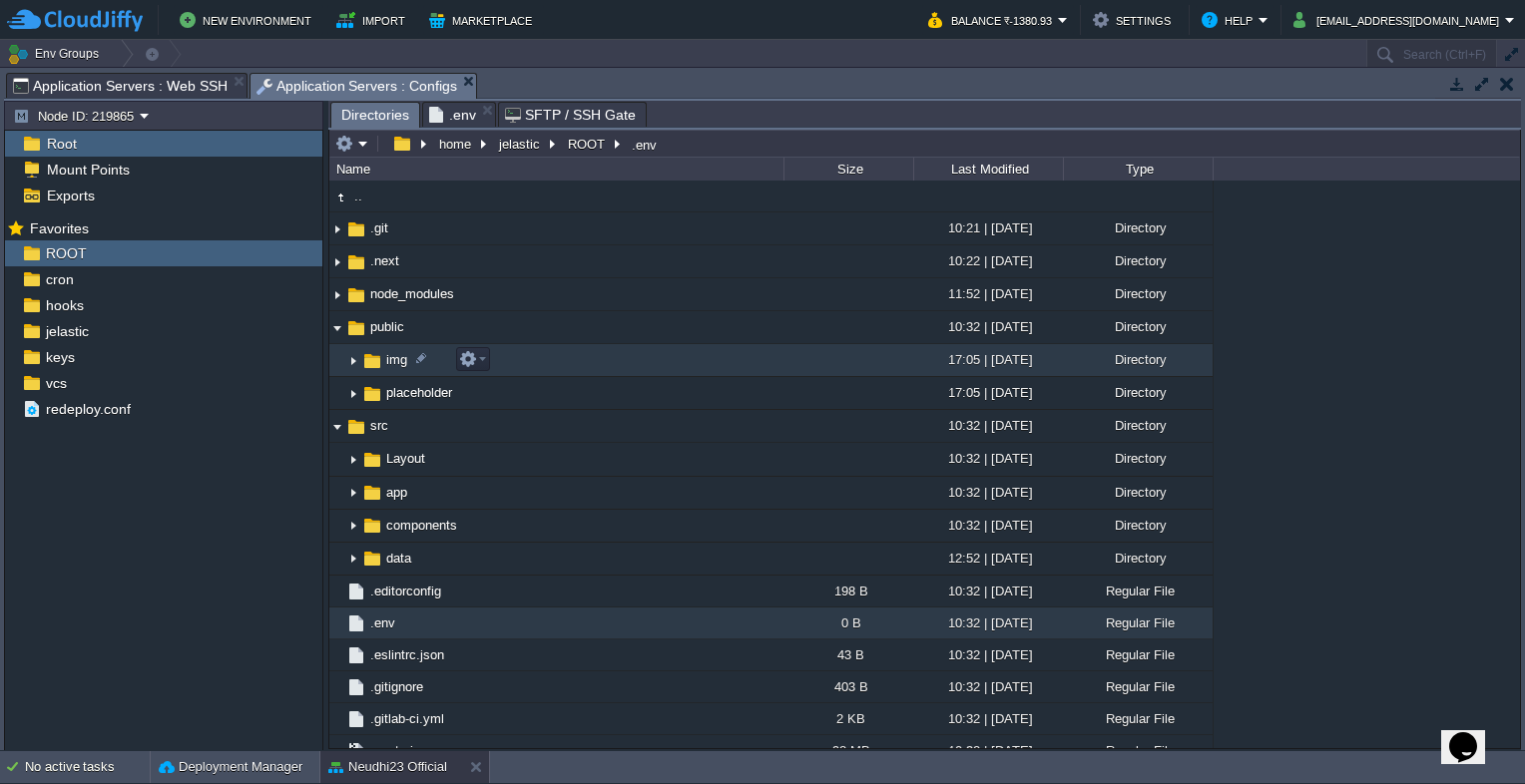 click at bounding box center [353, 360] 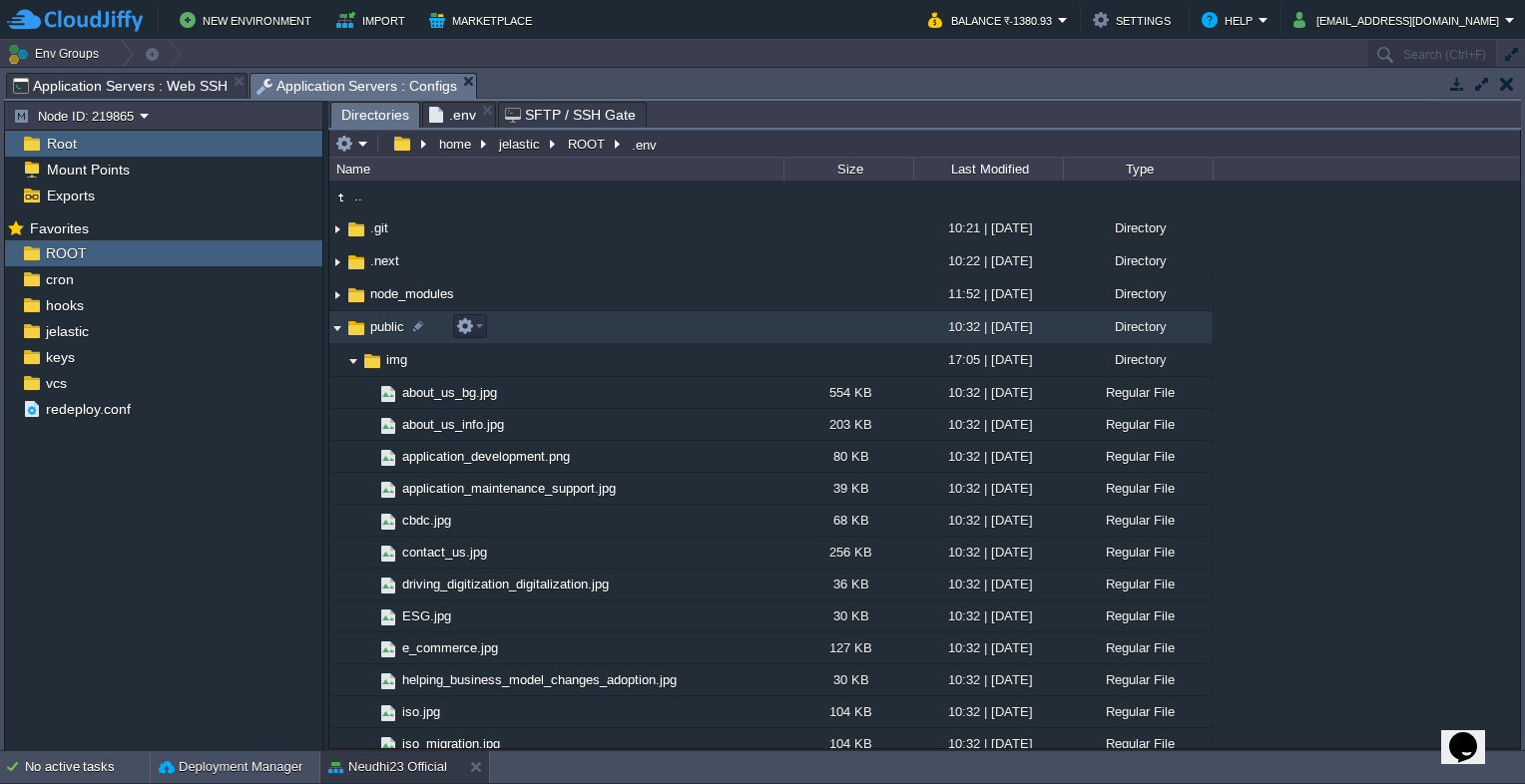 click at bounding box center (337, 327) 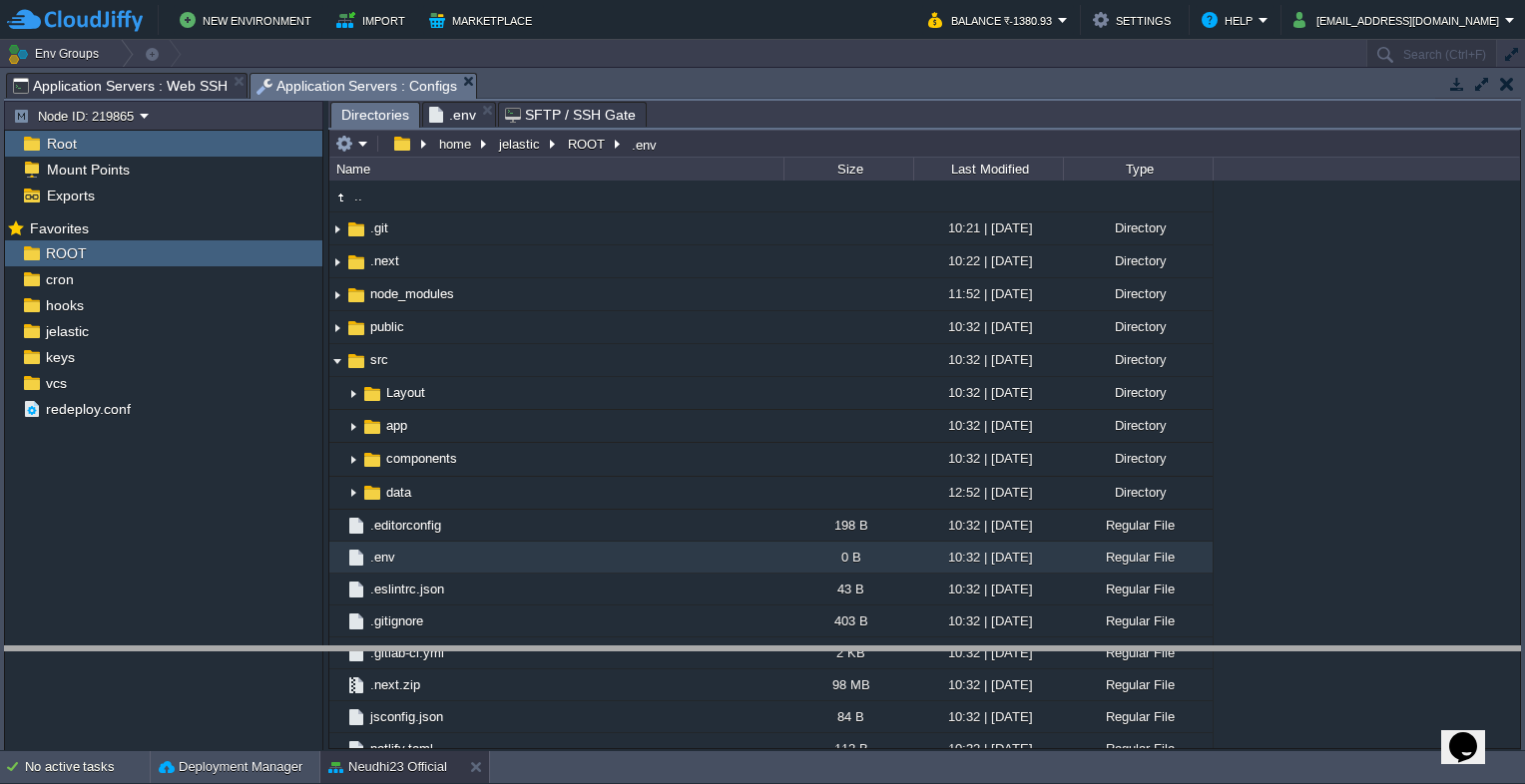 drag, startPoint x: 683, startPoint y: 85, endPoint x: 690, endPoint y: 658, distance: 573.0428 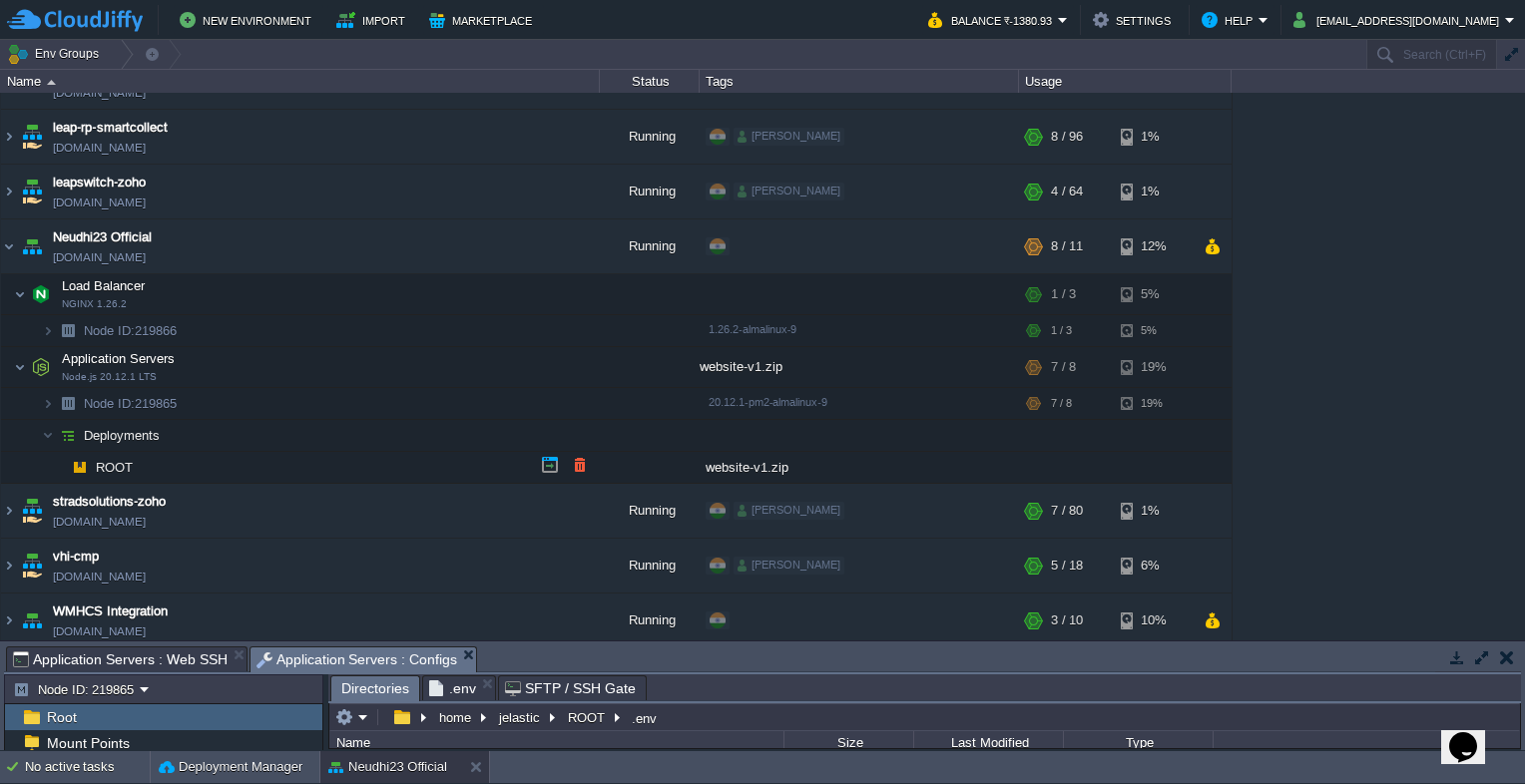 scroll, scrollTop: 43, scrollLeft: 0, axis: vertical 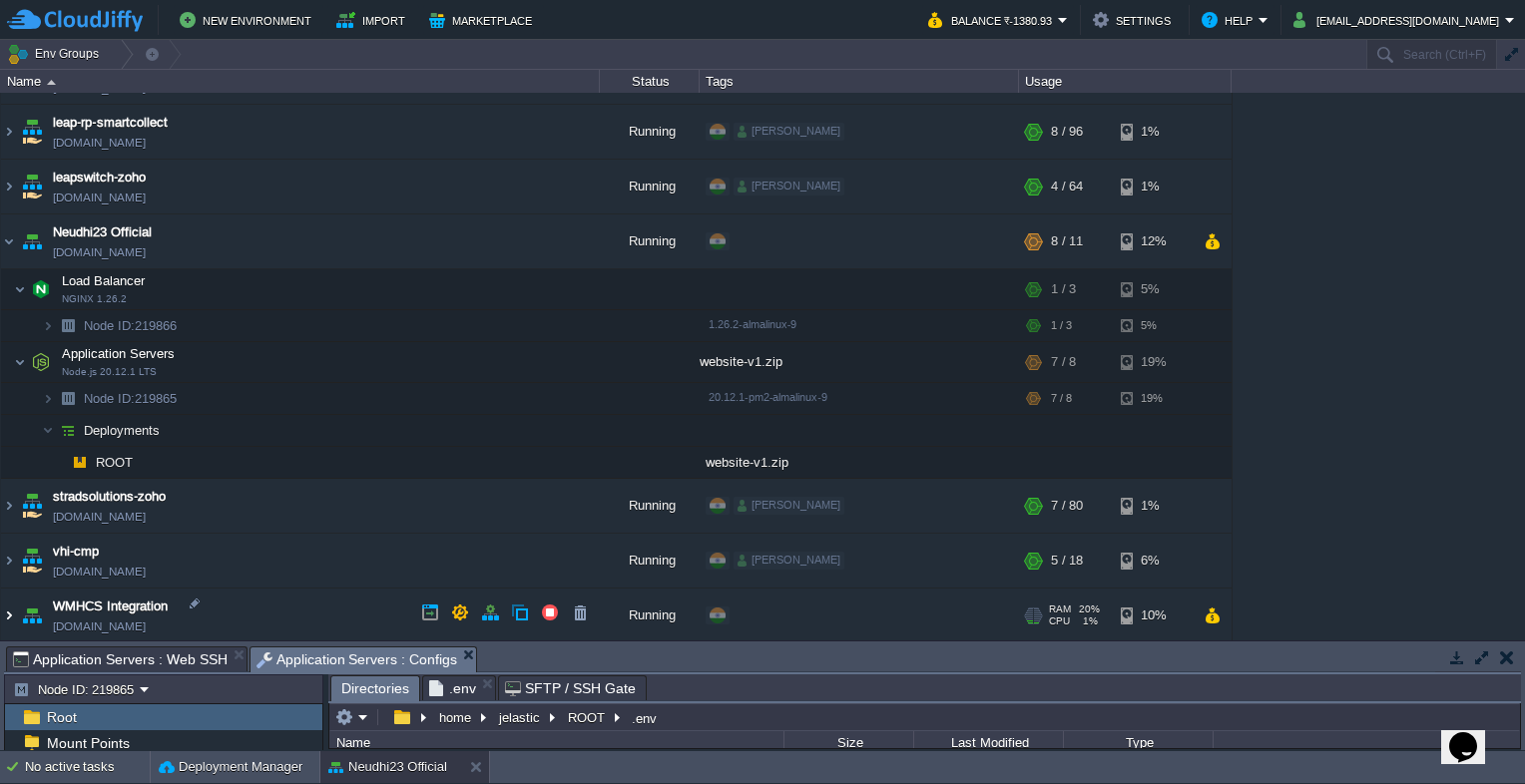 click at bounding box center [9, 615] 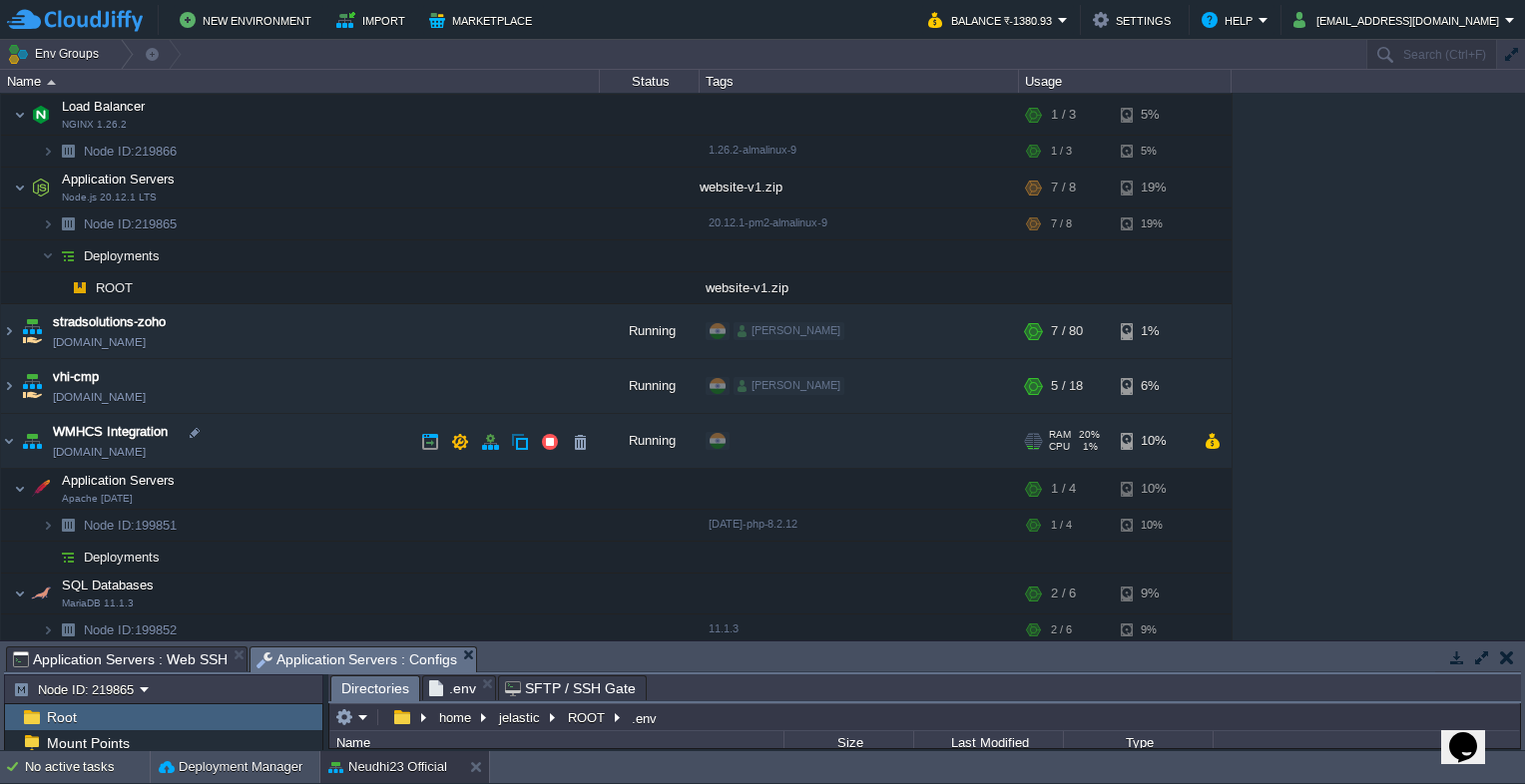 scroll, scrollTop: 219, scrollLeft: 0, axis: vertical 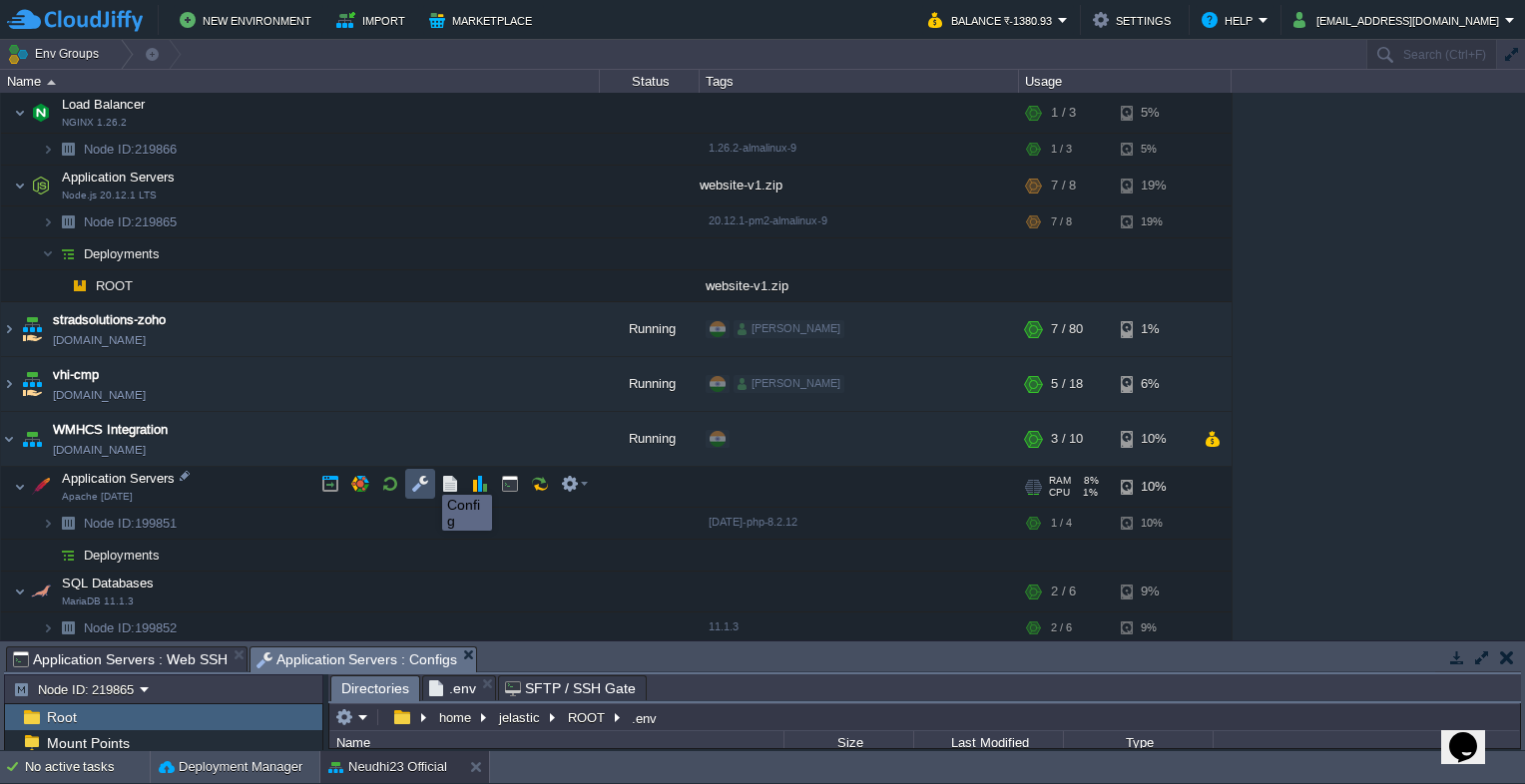 click at bounding box center (420, 484) 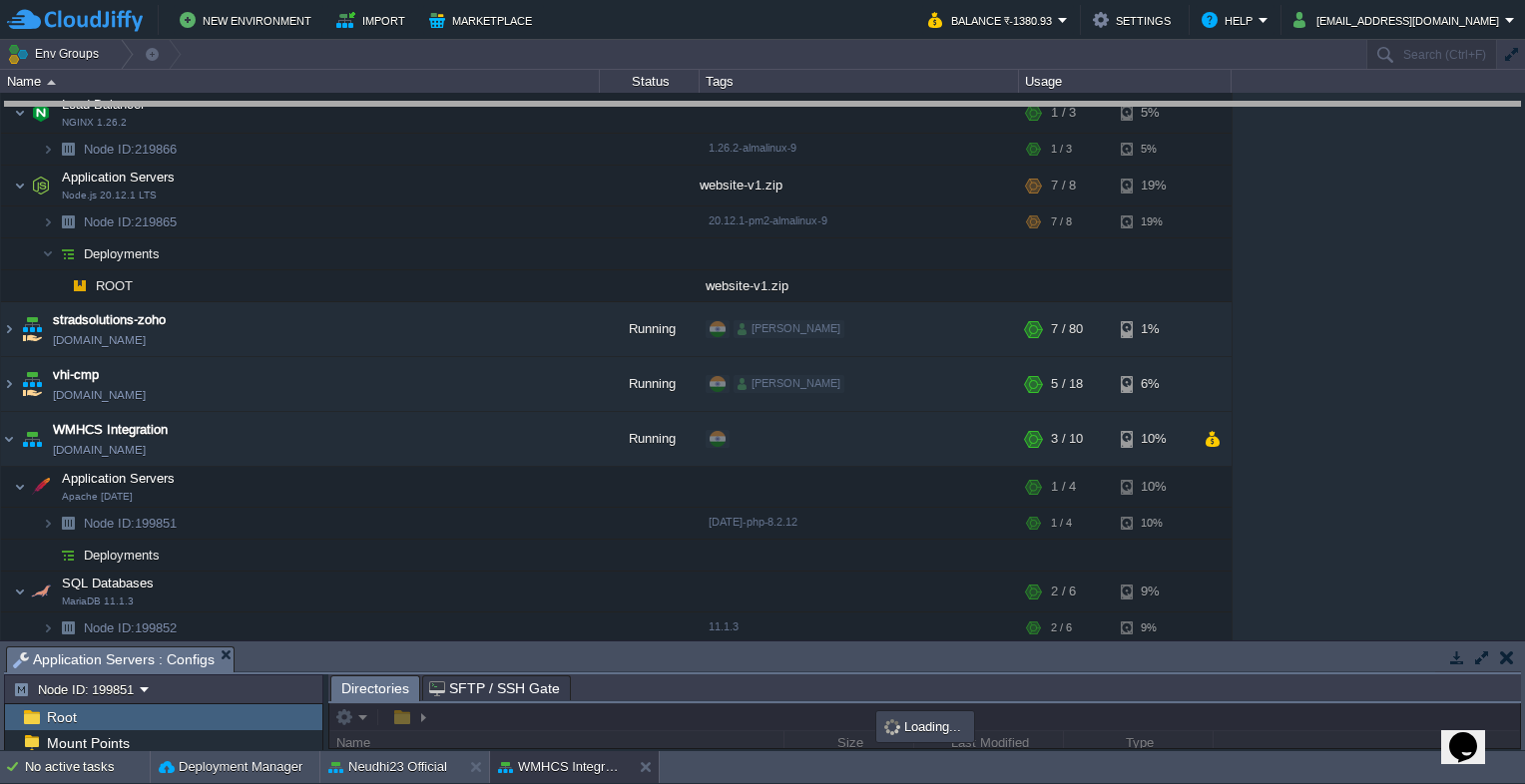 drag, startPoint x: 579, startPoint y: 658, endPoint x: 670, endPoint y: 112, distance: 553.5314 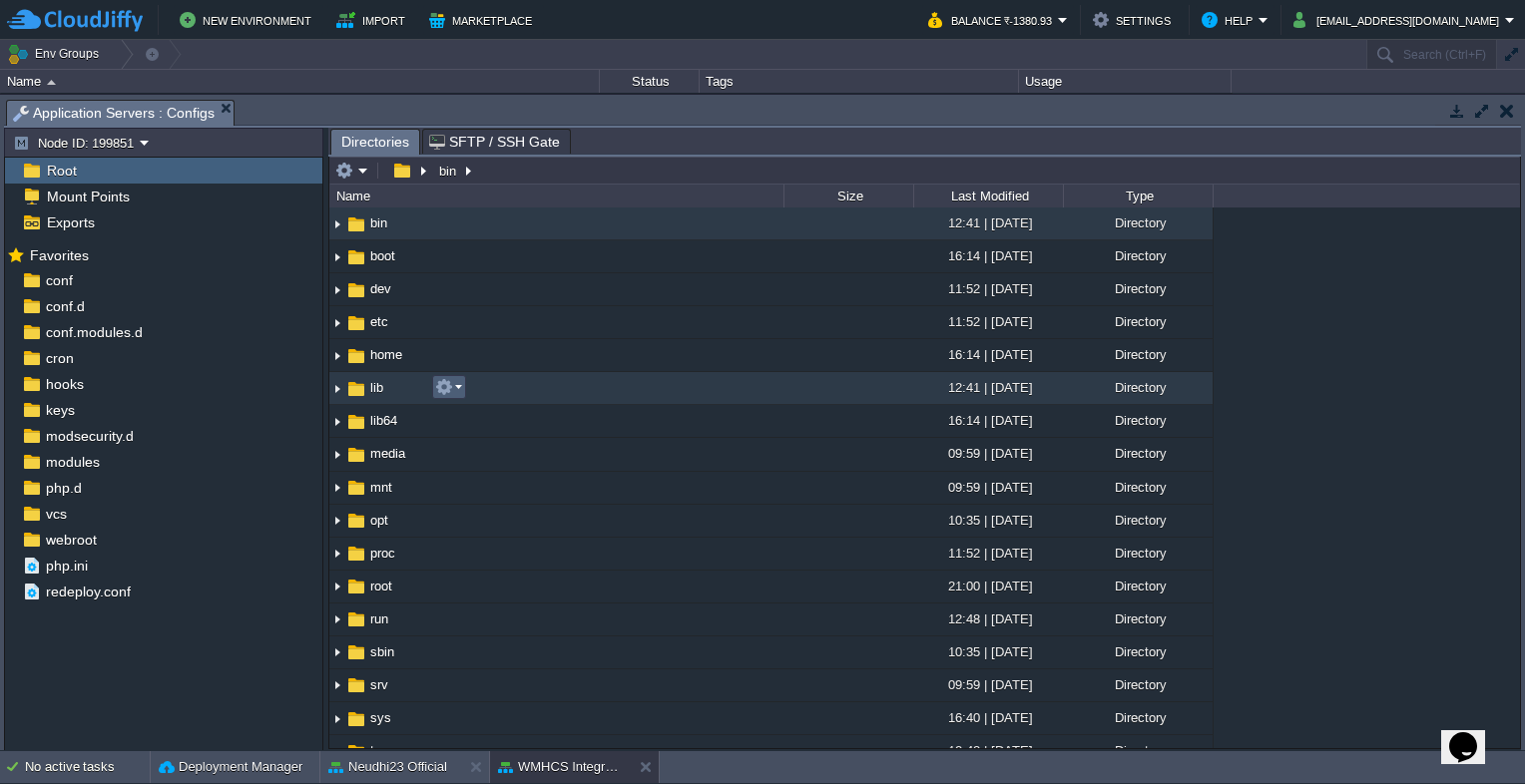 scroll, scrollTop: 396, scrollLeft: 0, axis: vertical 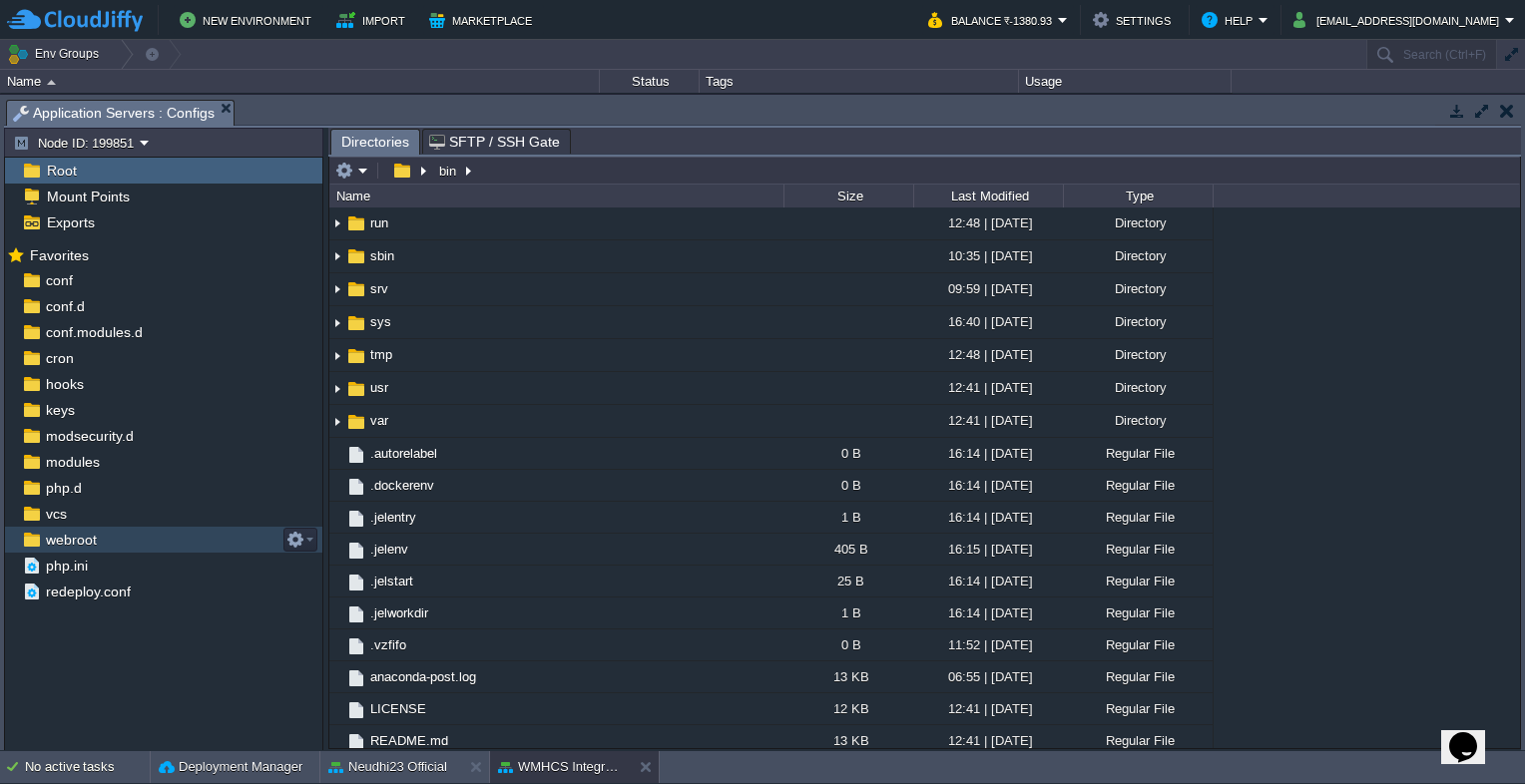 click on "webroot" at bounding box center [164, 540] 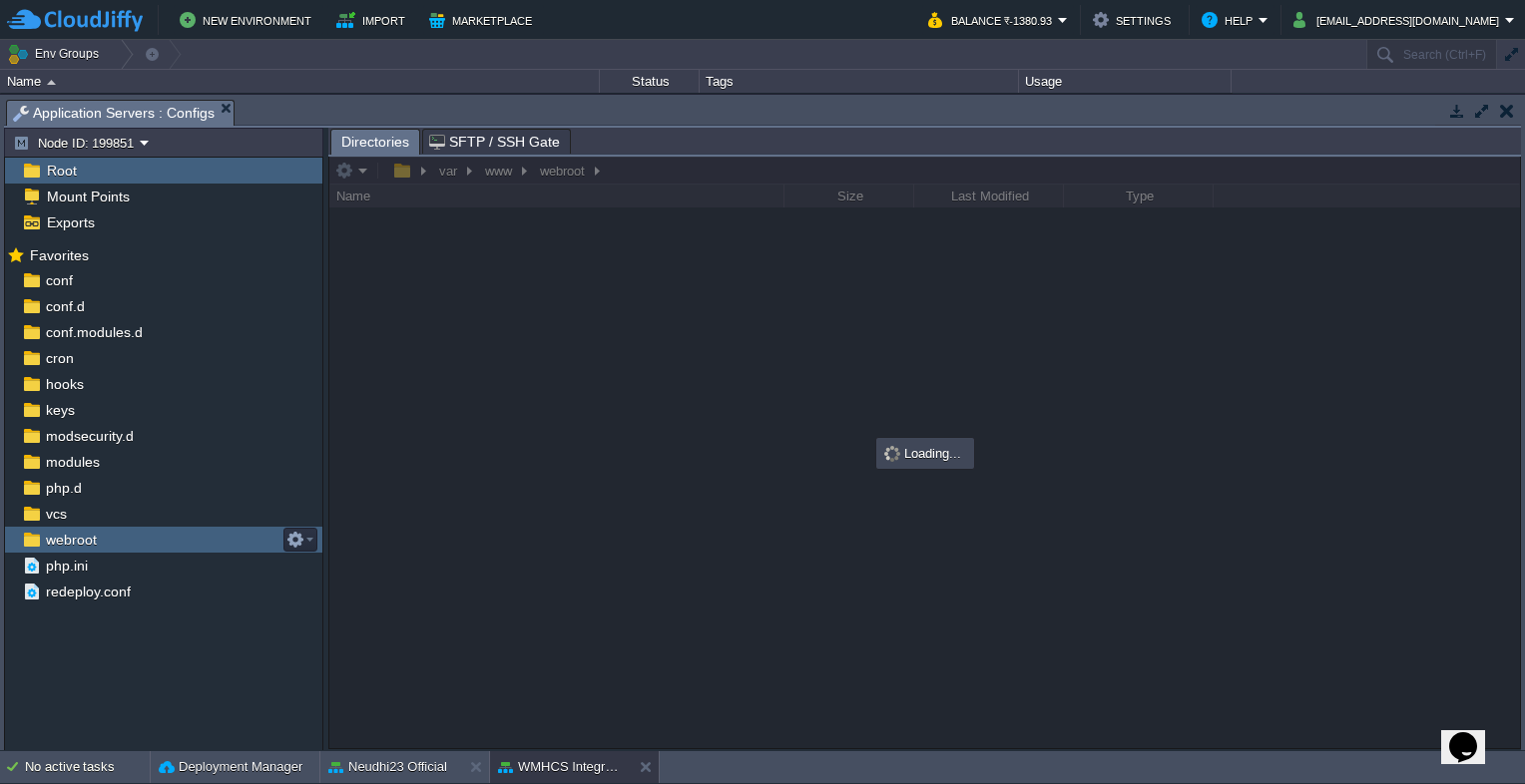 scroll, scrollTop: 0, scrollLeft: 0, axis: both 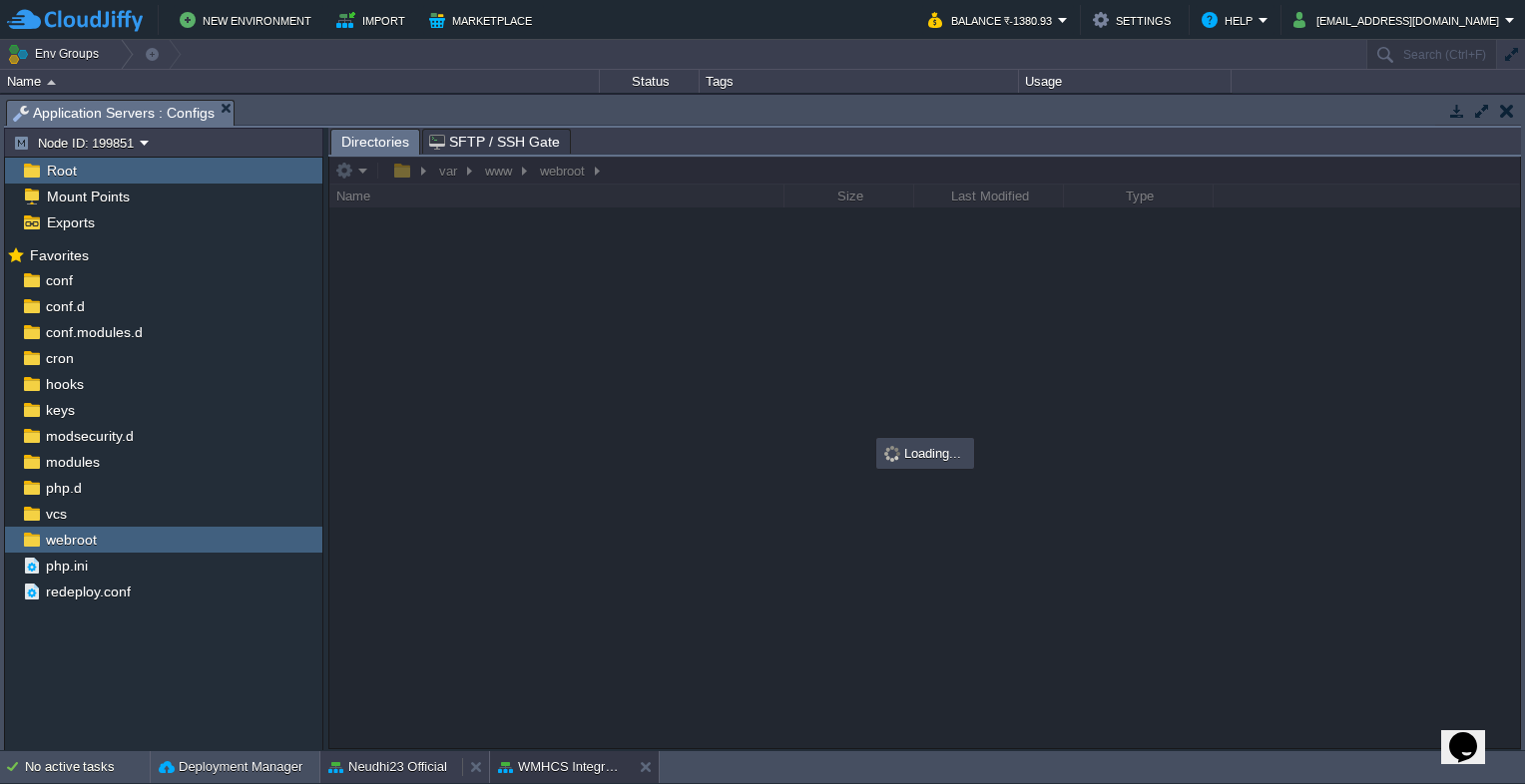 click on "Neudhi23 Official" at bounding box center [387, 767] 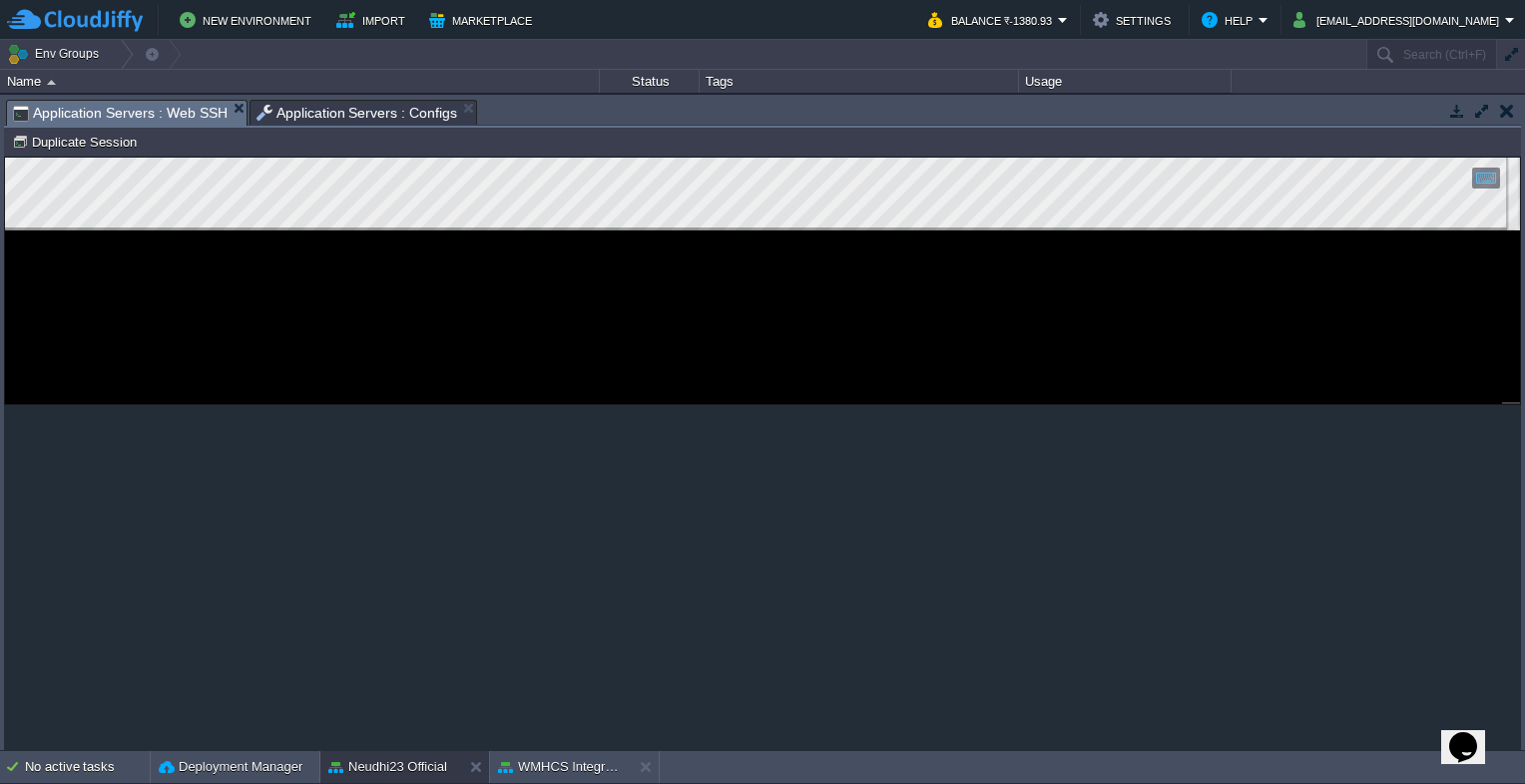 click on "Application Servers : Web SSH" at bounding box center [120, 113] 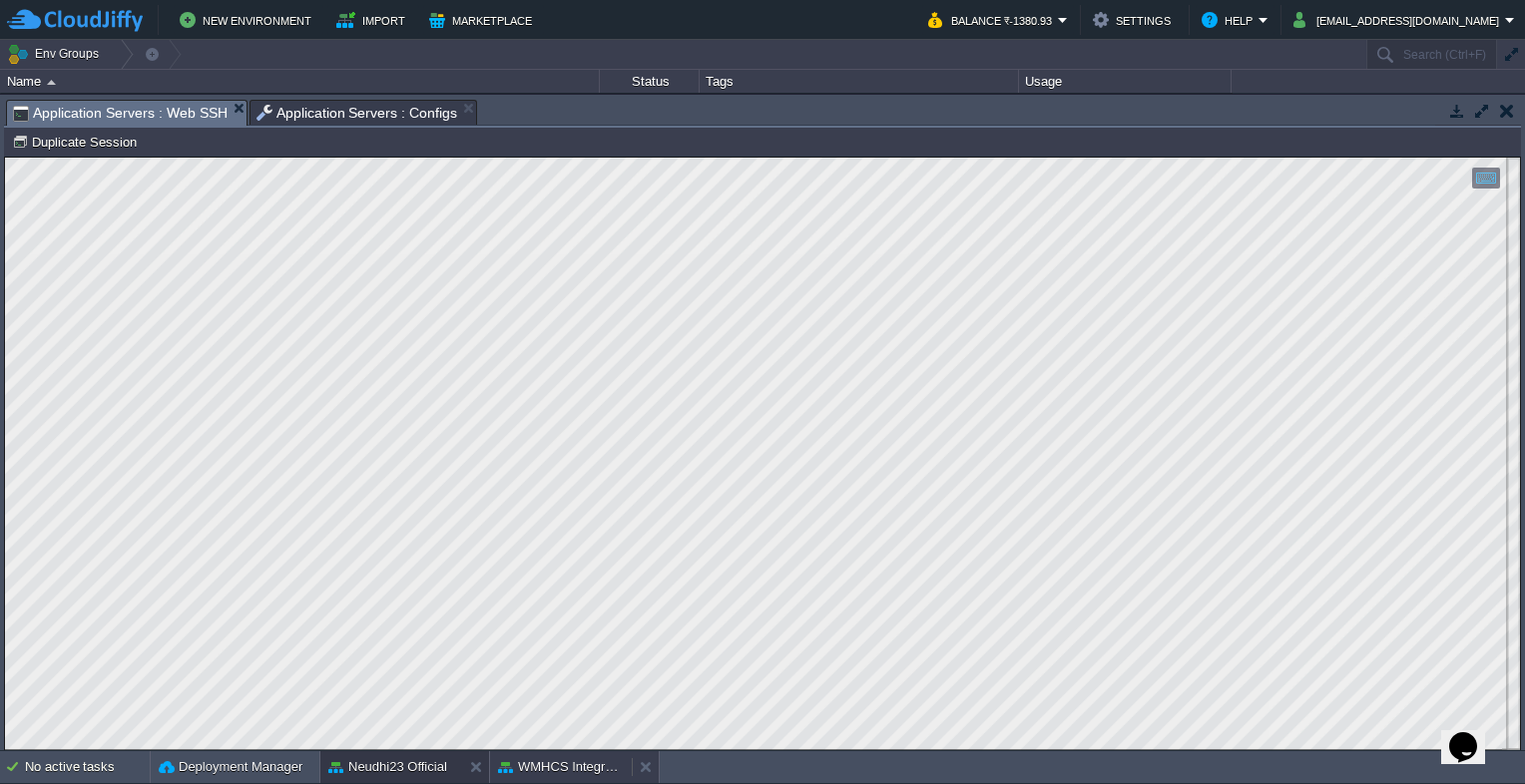 click on "WMHCS Integration" at bounding box center (561, 767) 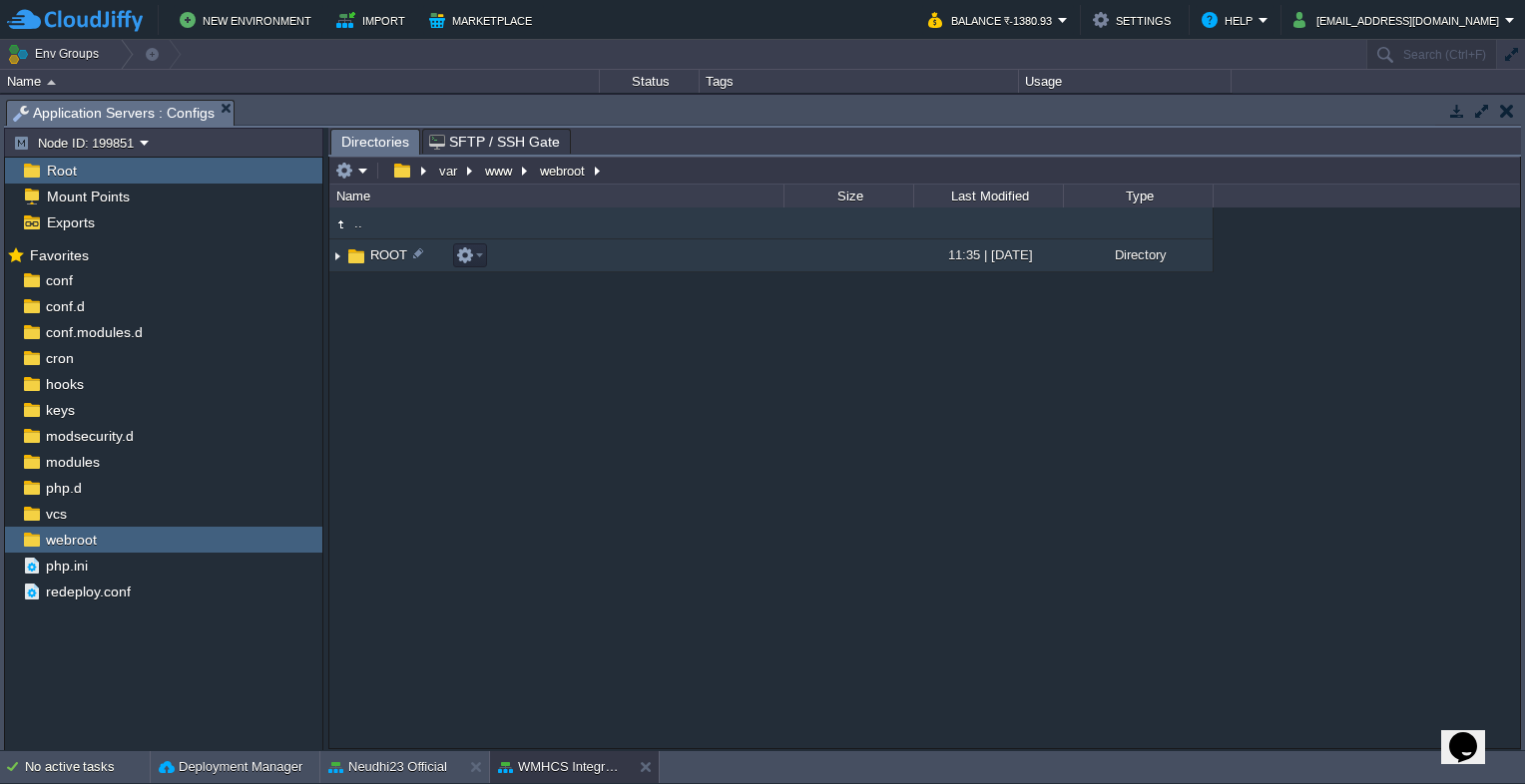 click on "ROOT" at bounding box center (388, 254) 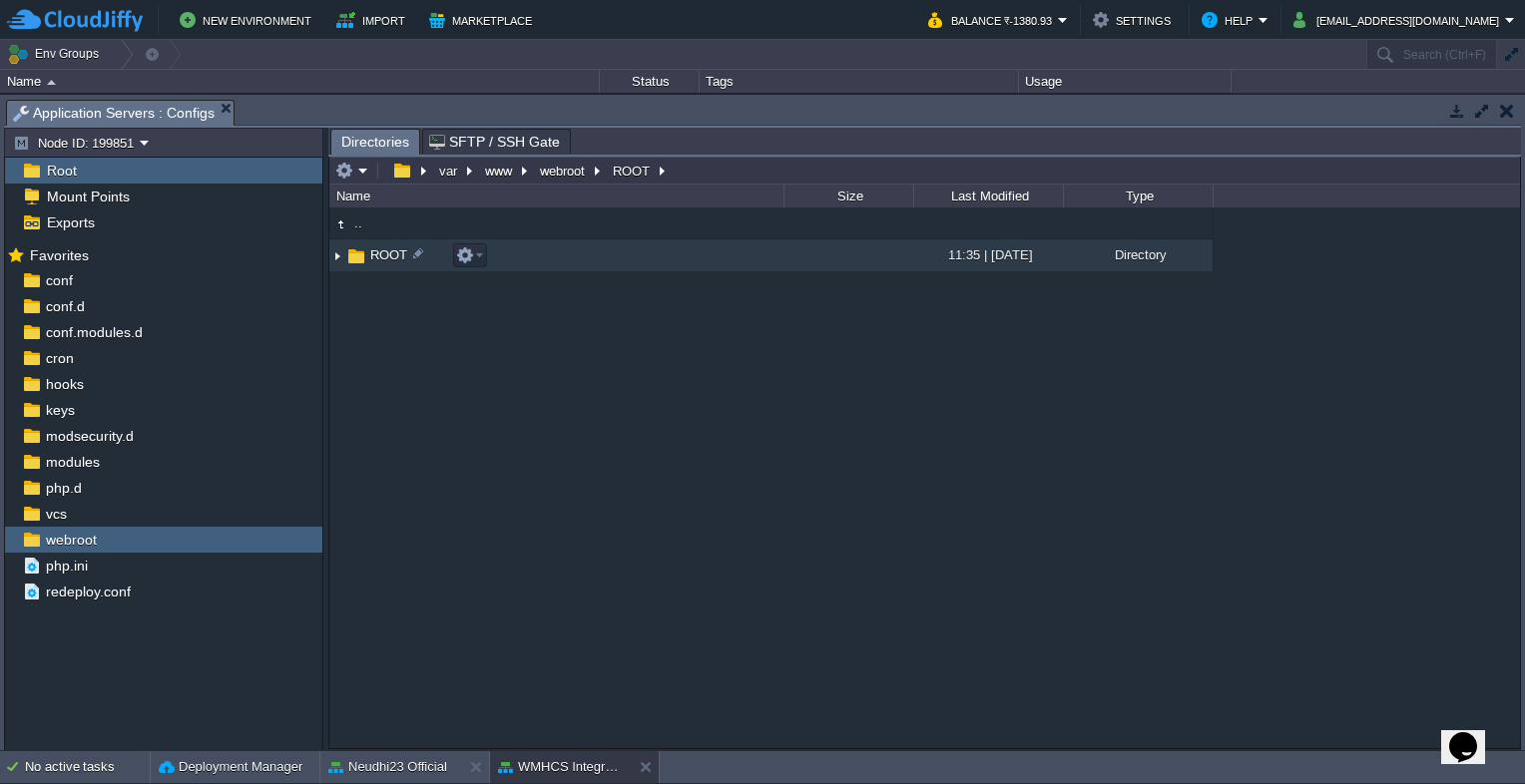 click on "ROOT" at bounding box center (388, 254) 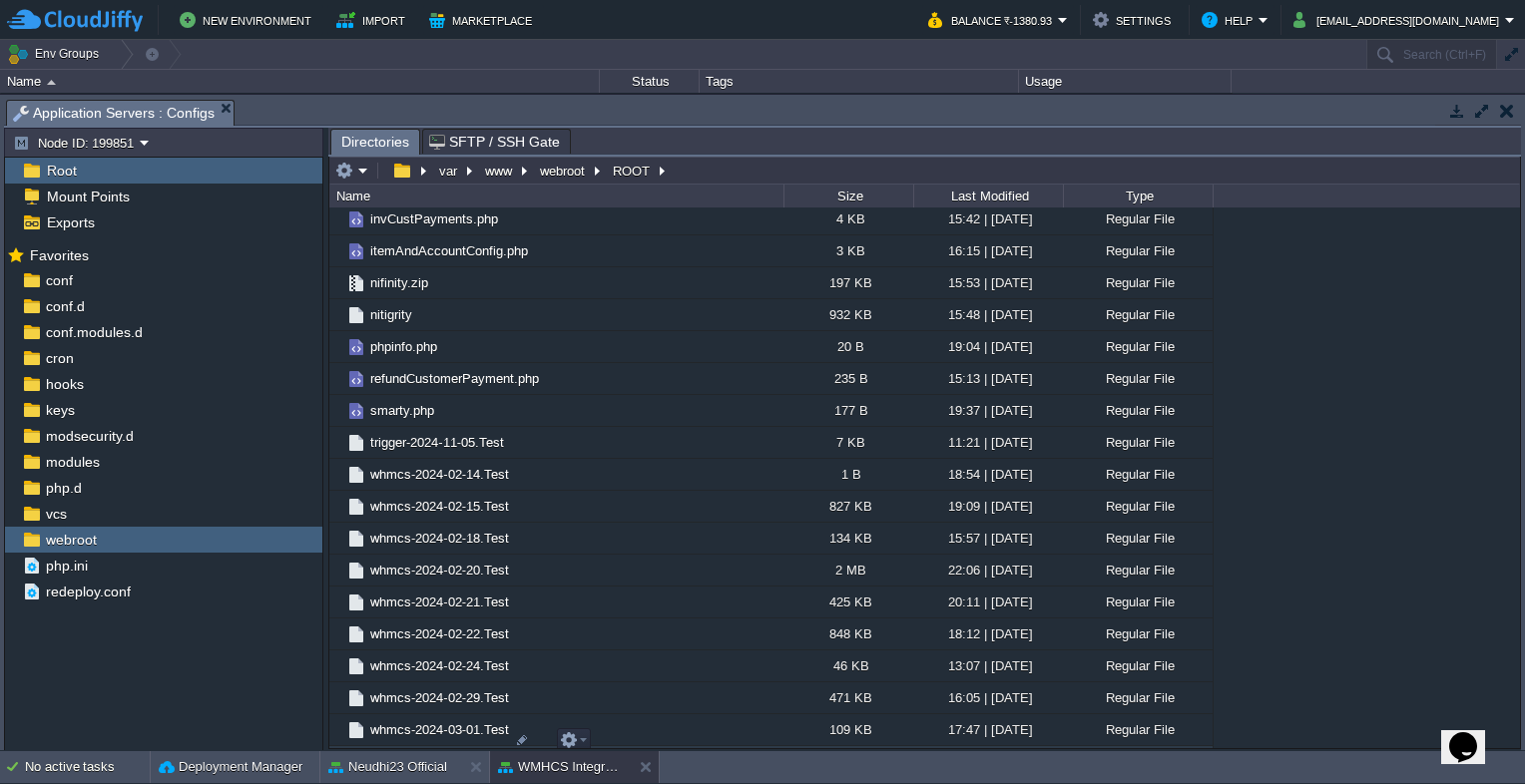 scroll, scrollTop: 2893, scrollLeft: 0, axis: vertical 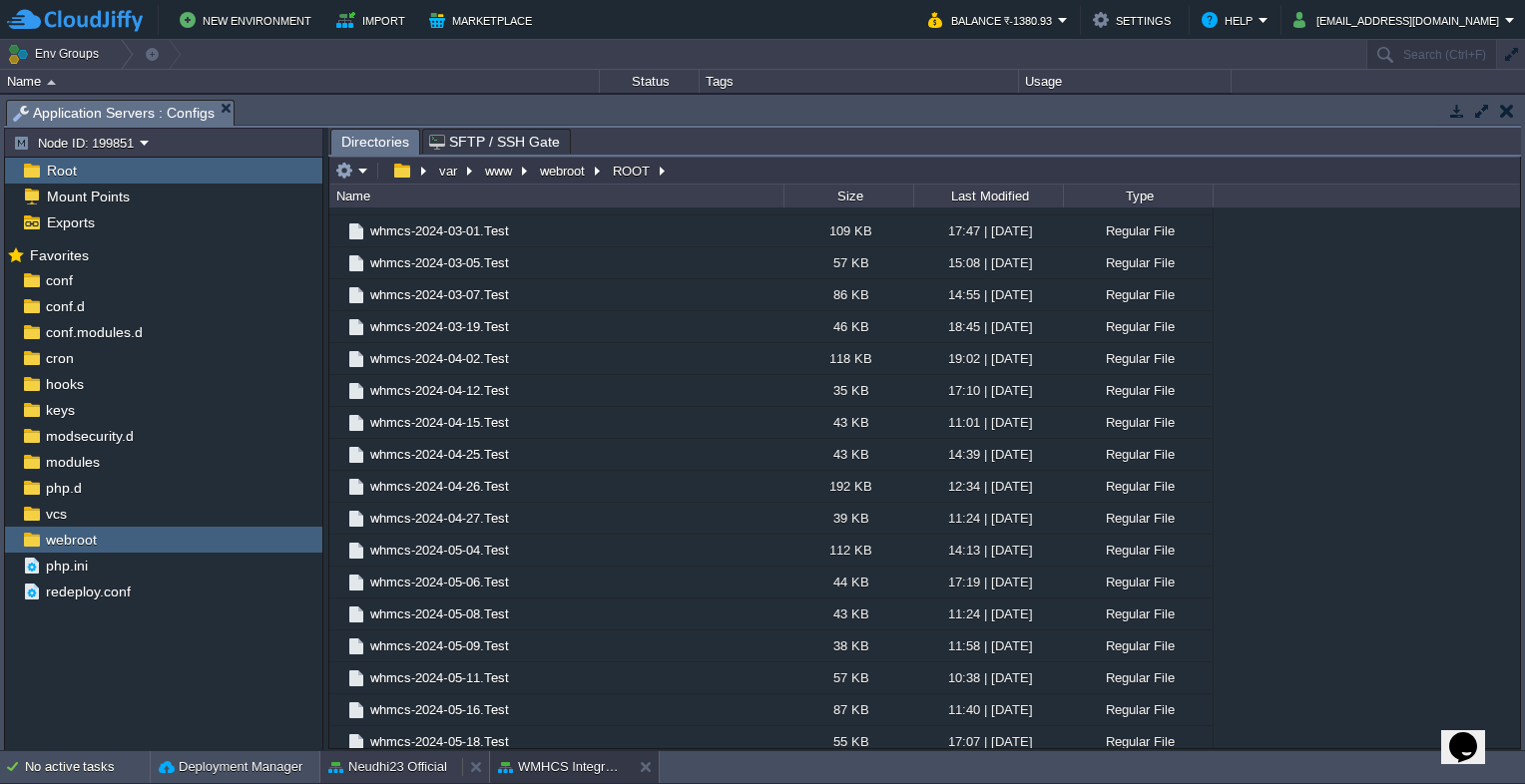 click on "Neudhi23 Official" at bounding box center [387, 767] 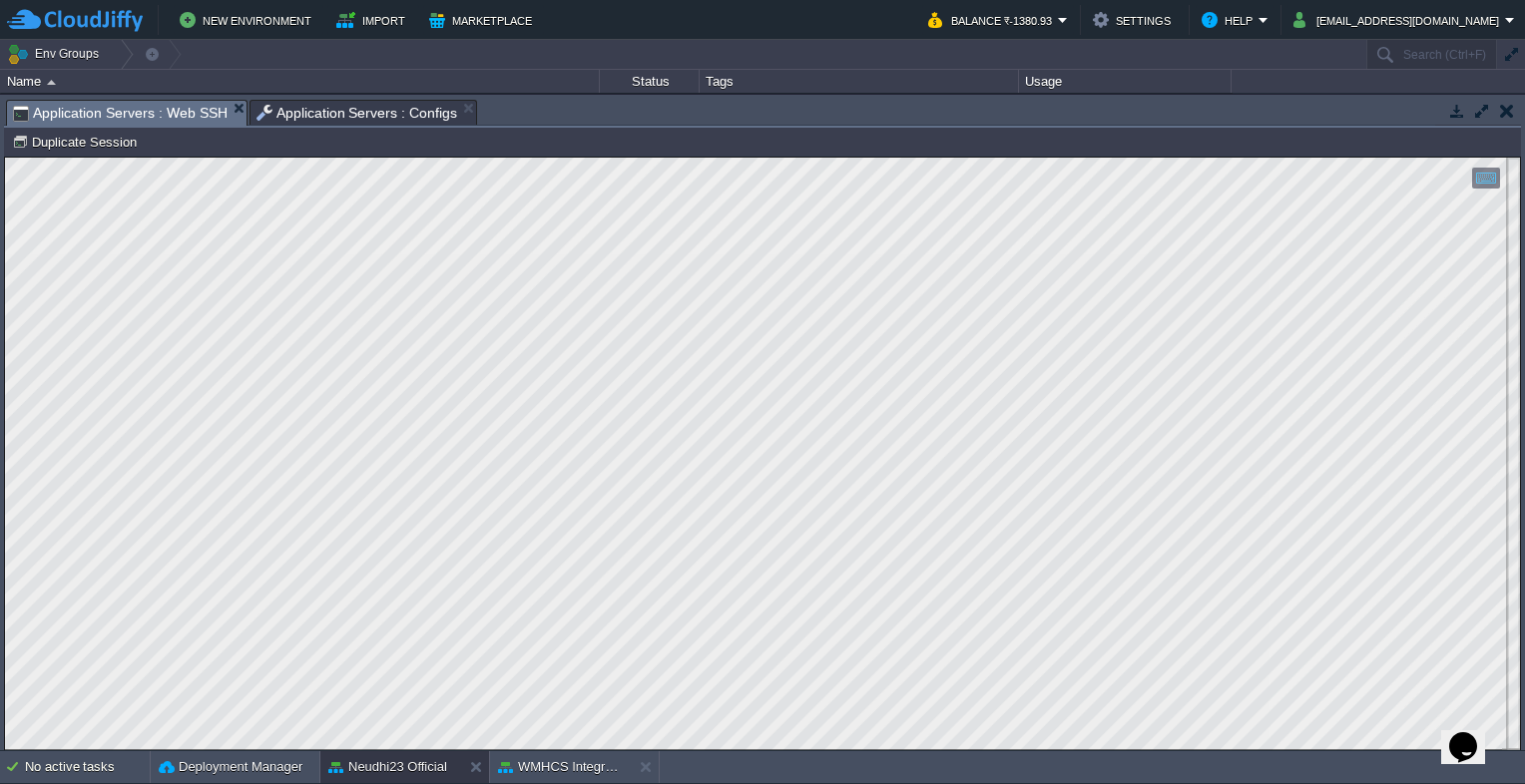 click on "Application Servers : Web SSH" at bounding box center (120, 113) 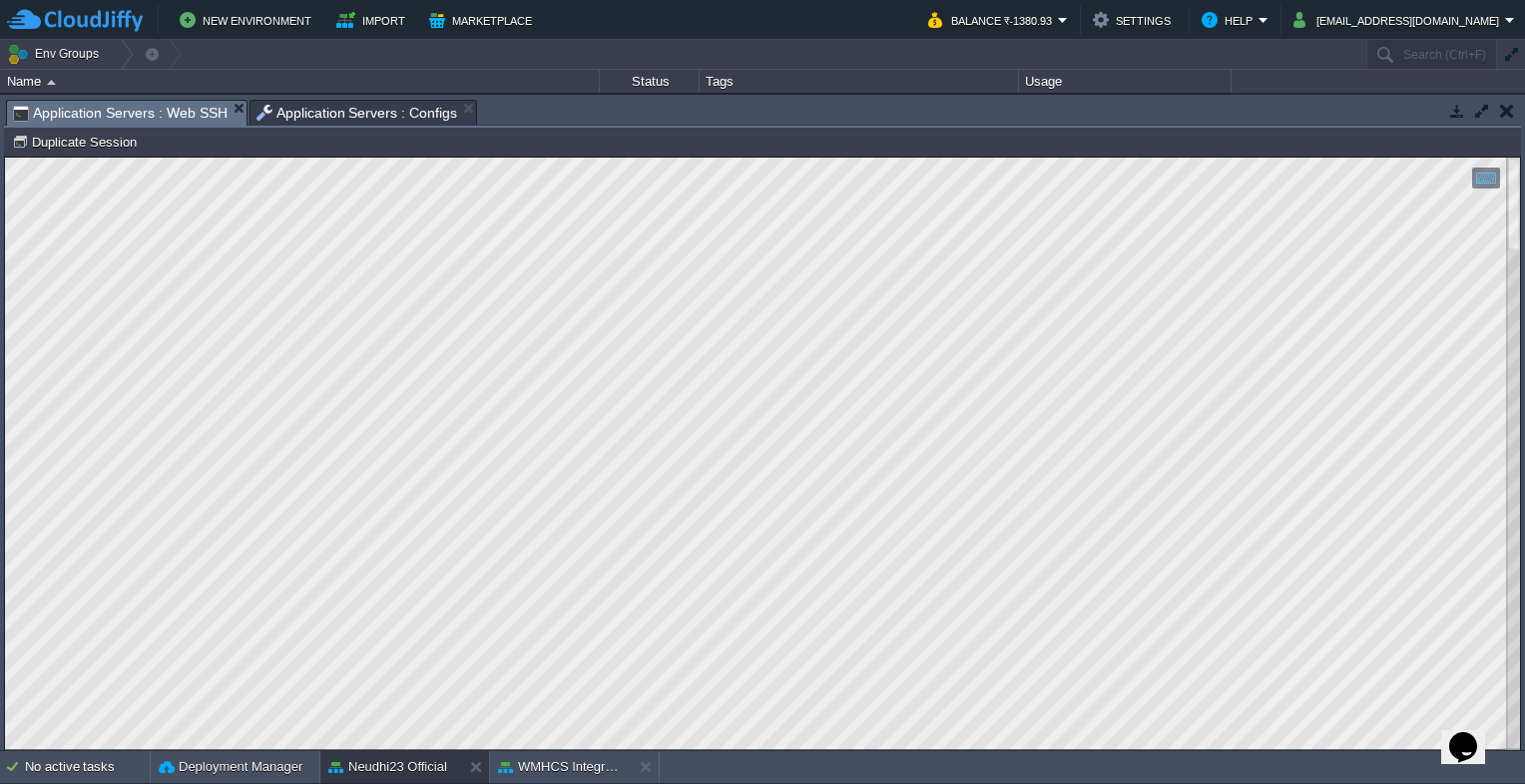 click on "Application Servers : Configs" at bounding box center (357, 113) 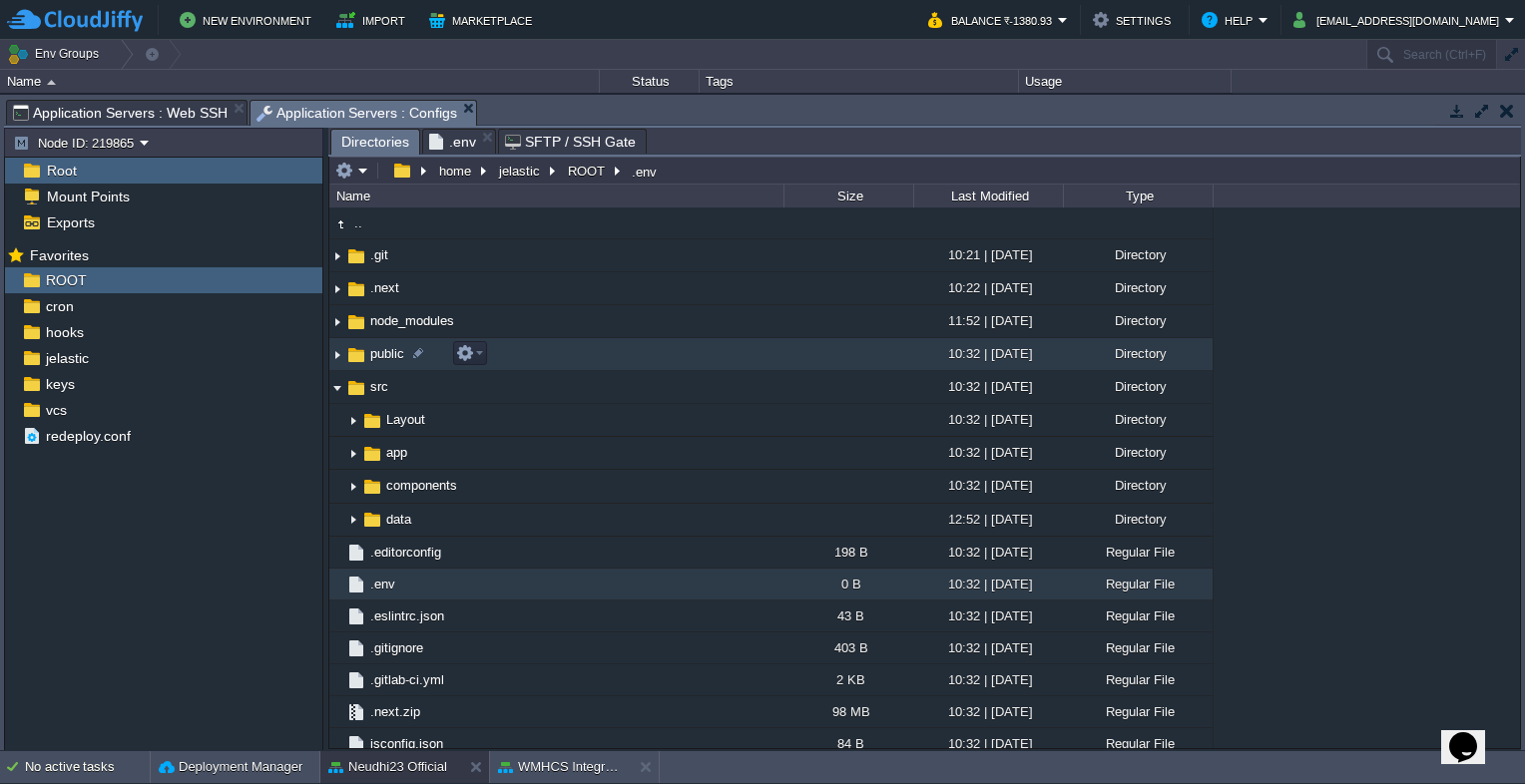 click at bounding box center [337, 354] 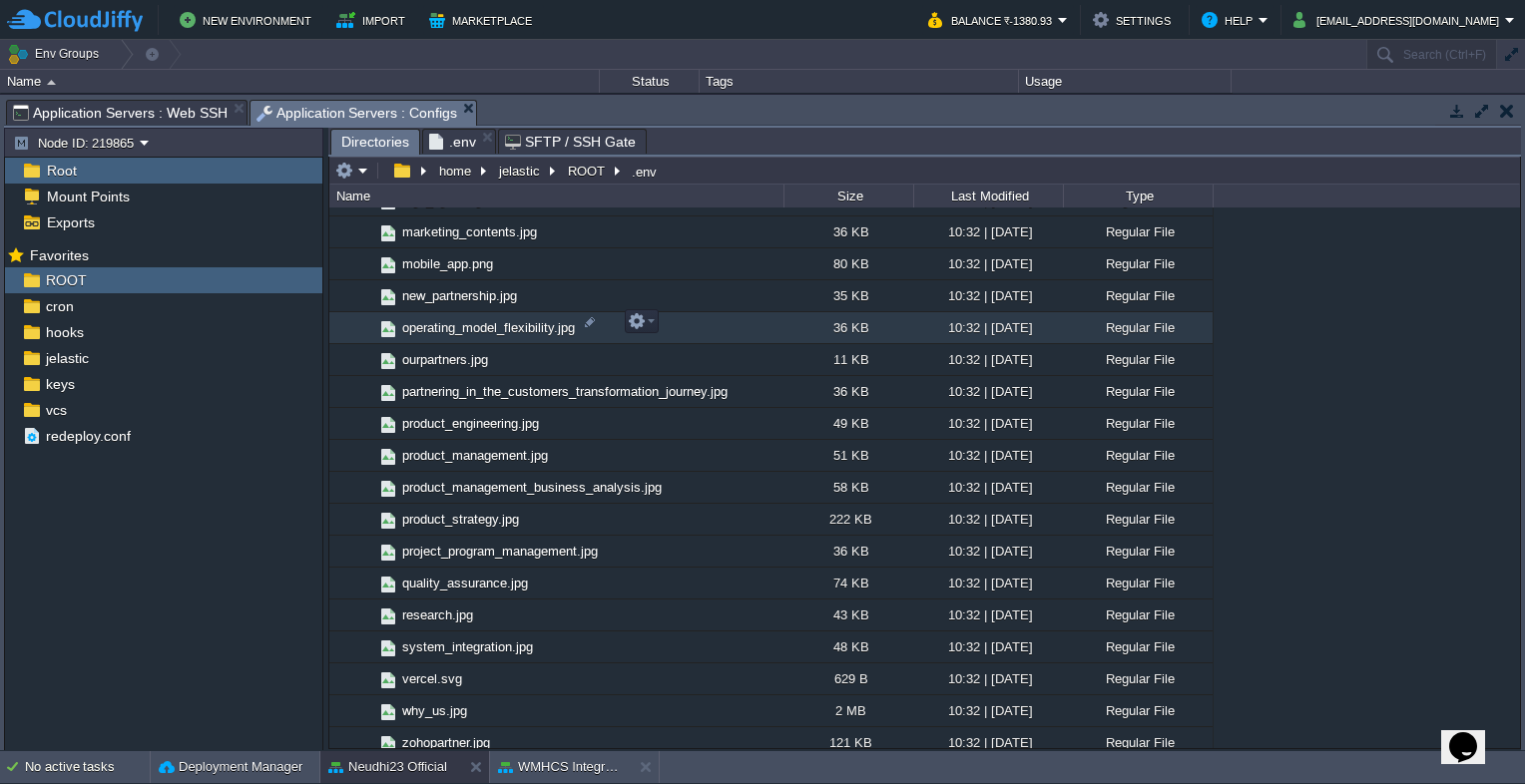 scroll, scrollTop: 0, scrollLeft: 0, axis: both 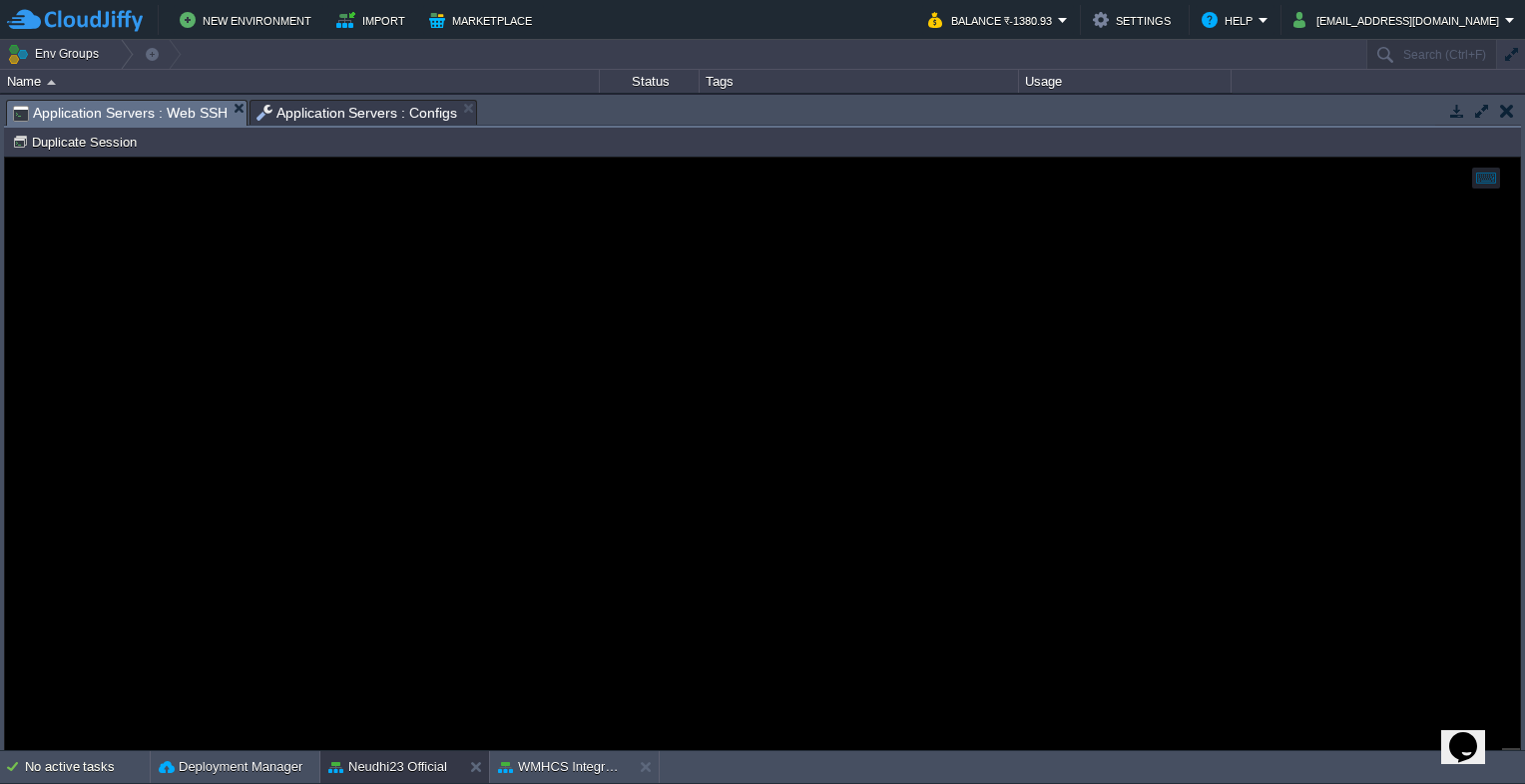 click on "Application Servers : Web SSH" at bounding box center (120, 113) 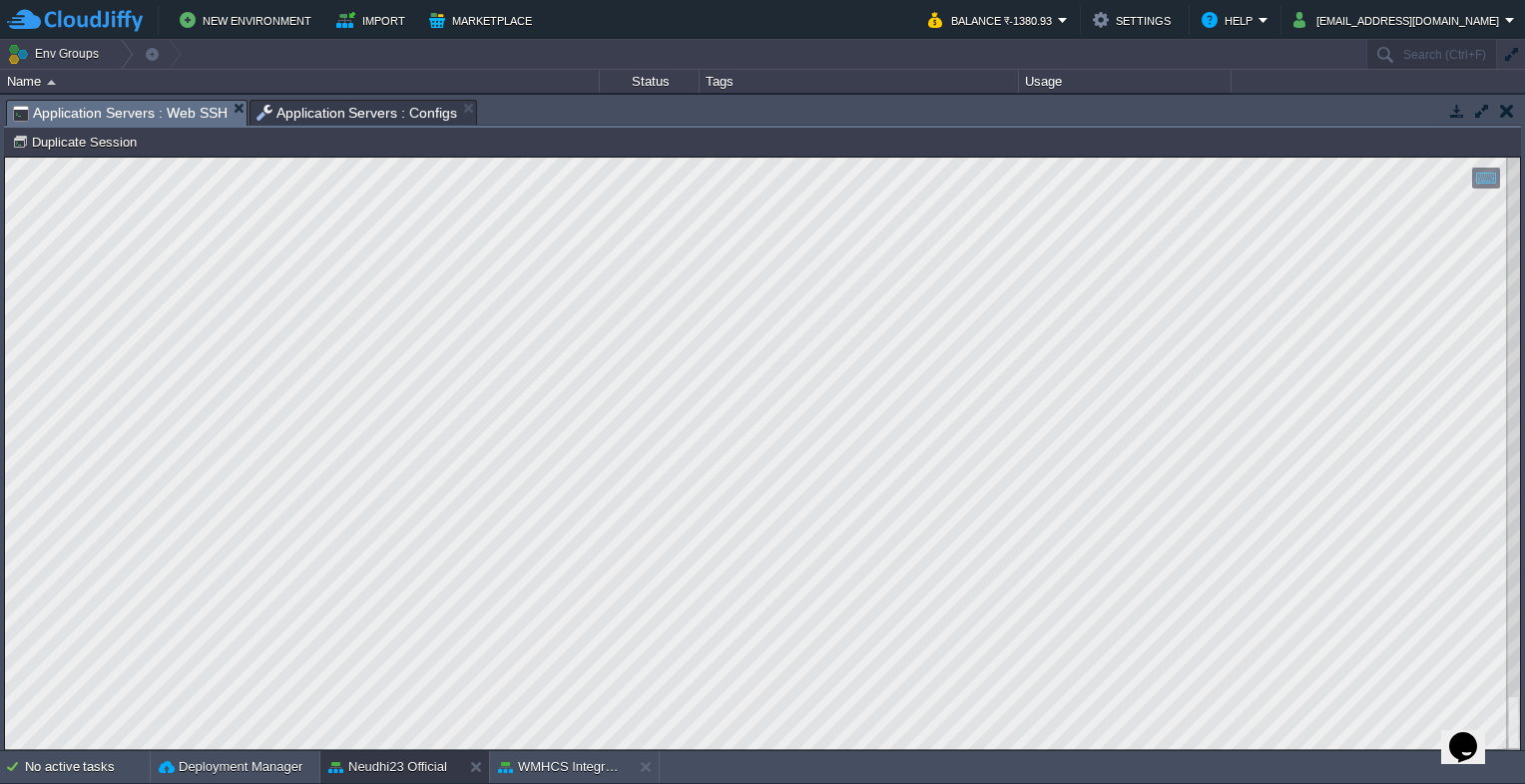 click on "Application Servers : Configs" at bounding box center (357, 113) 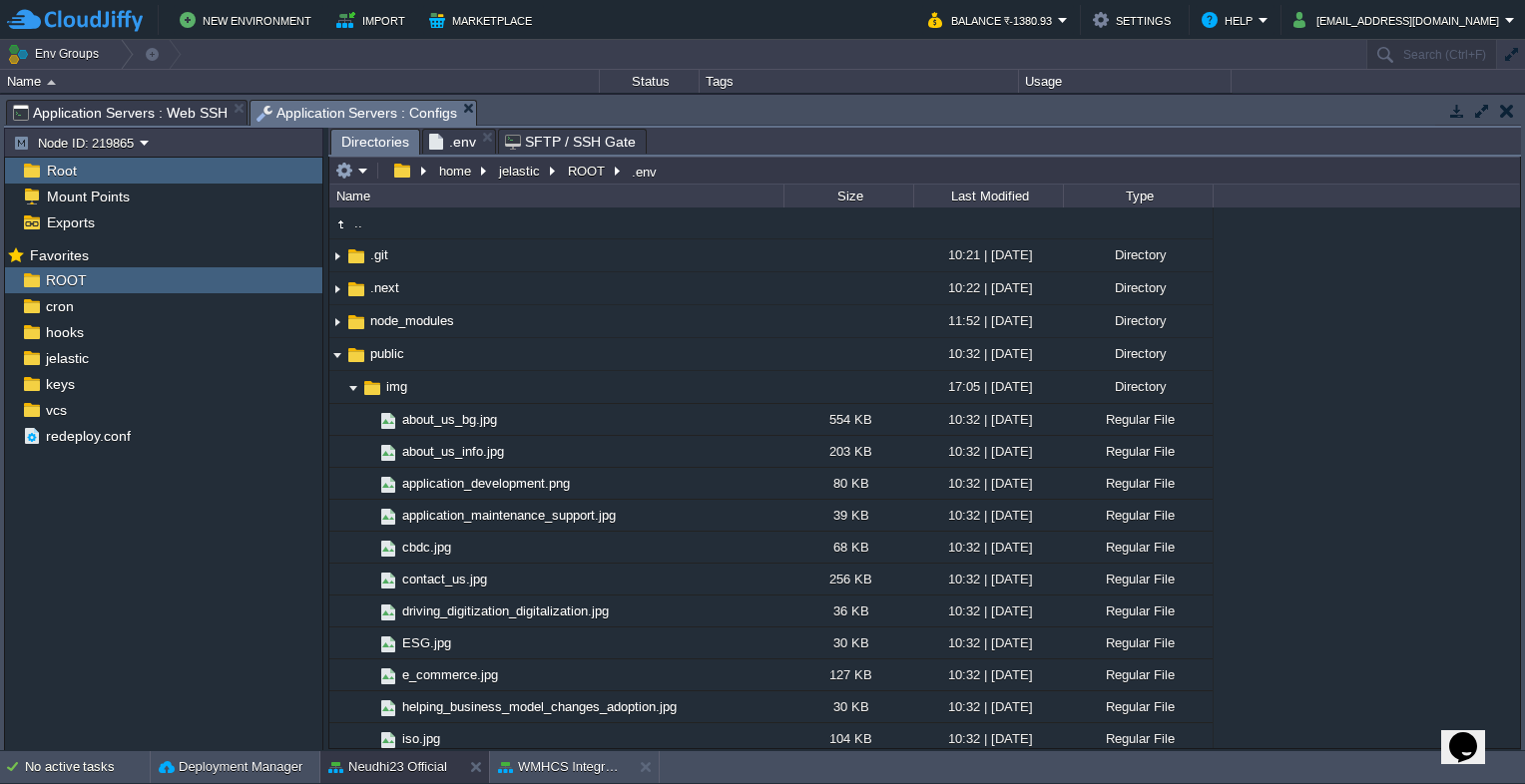 click on "Mark the most frequently used files and directories as Favorites to easily access them within this panel. Favorites ROOT cron hooks jelastic keys vcs redeploy.conf" at bounding box center [164, 498] 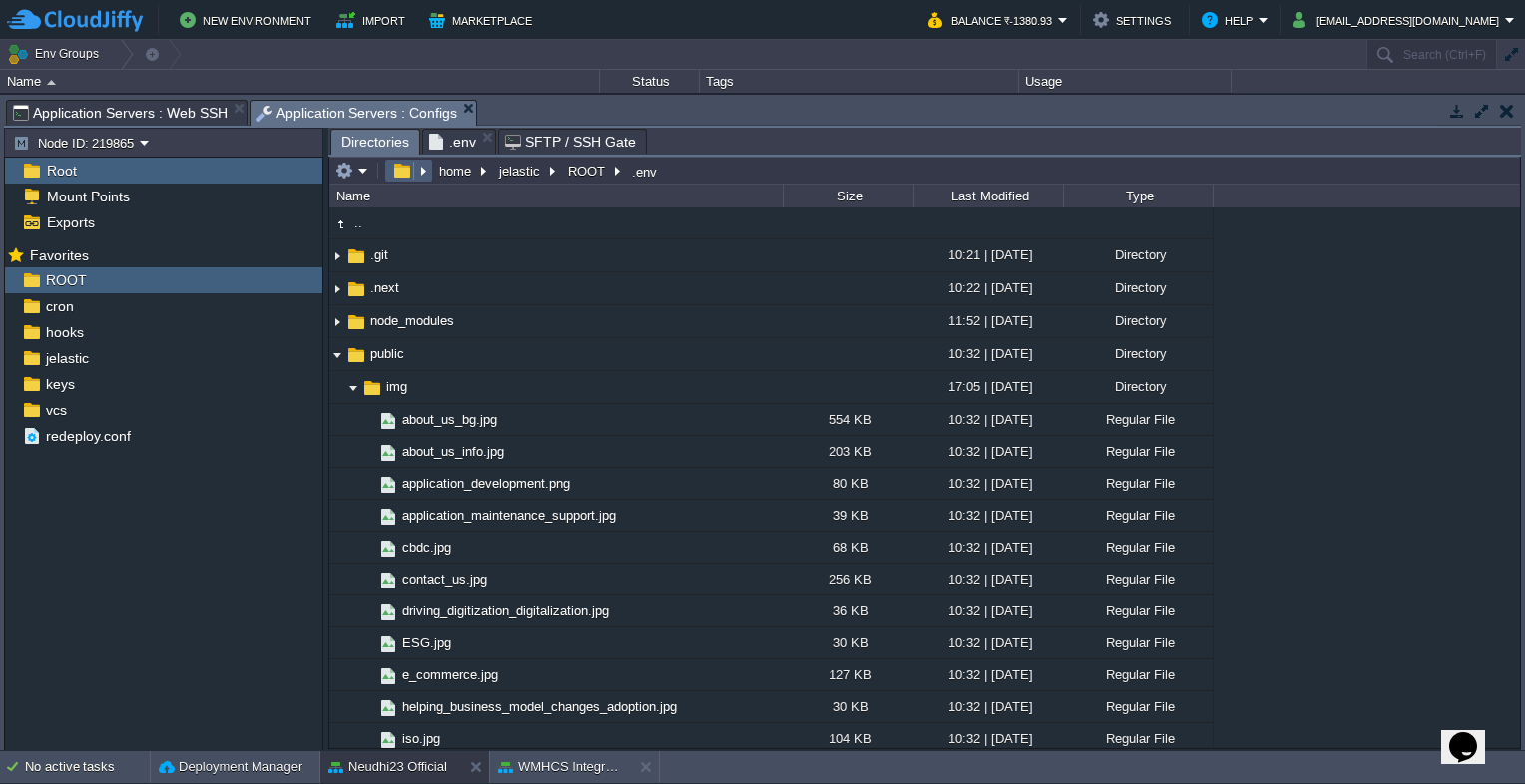 click at bounding box center (401, 171) 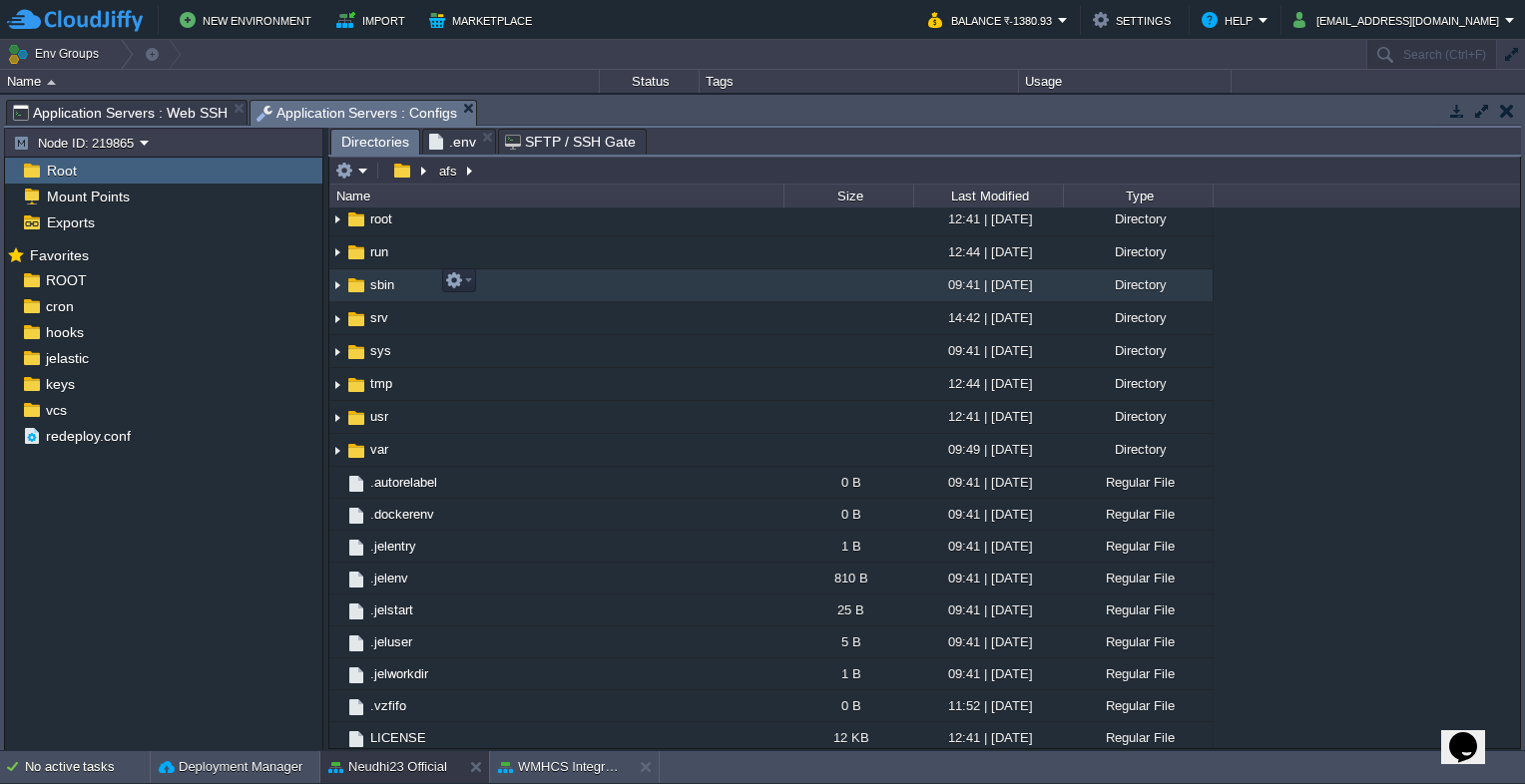 scroll, scrollTop: 429, scrollLeft: 0, axis: vertical 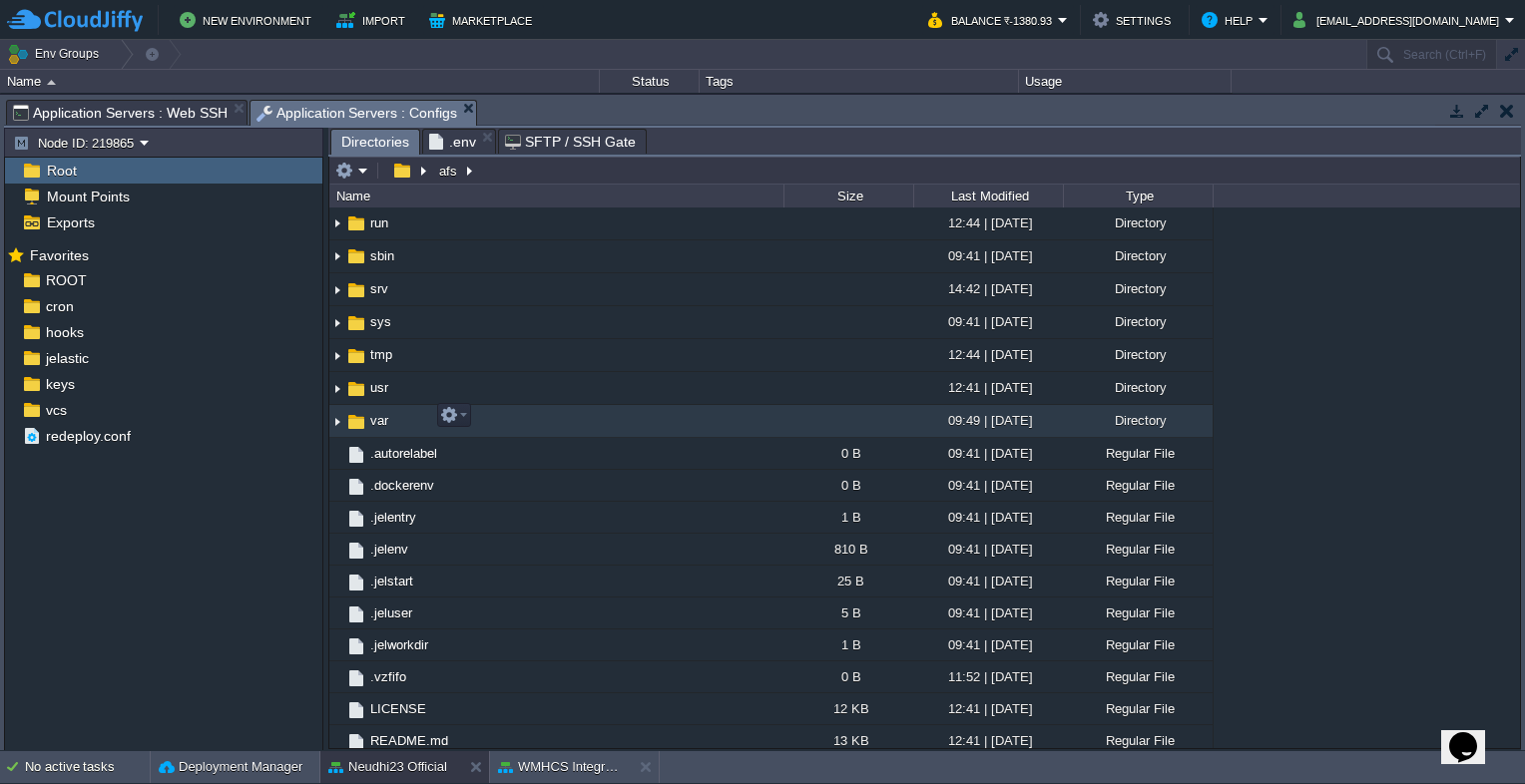 click on "var" at bounding box center [379, 420] 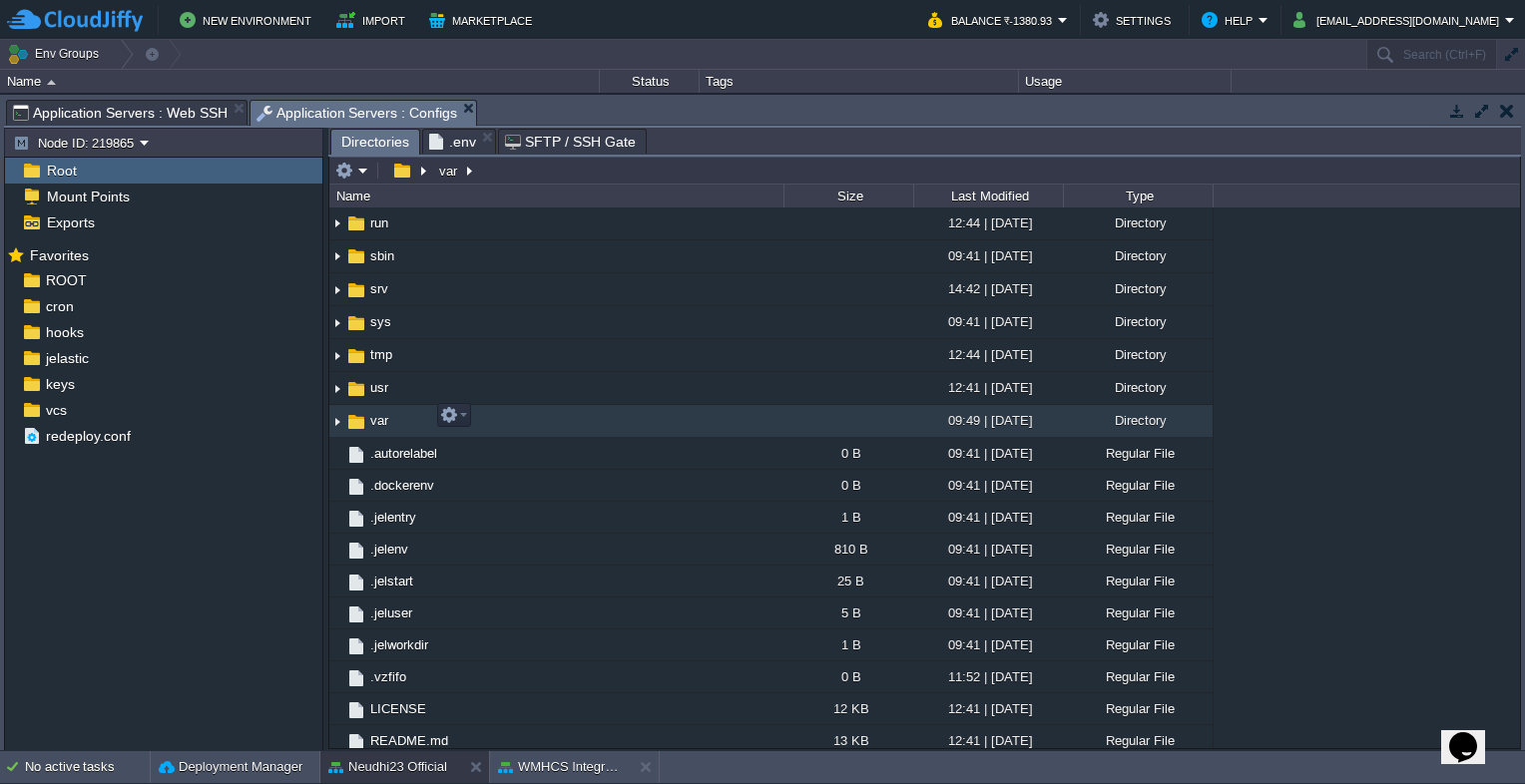 click at bounding box center [337, 421] 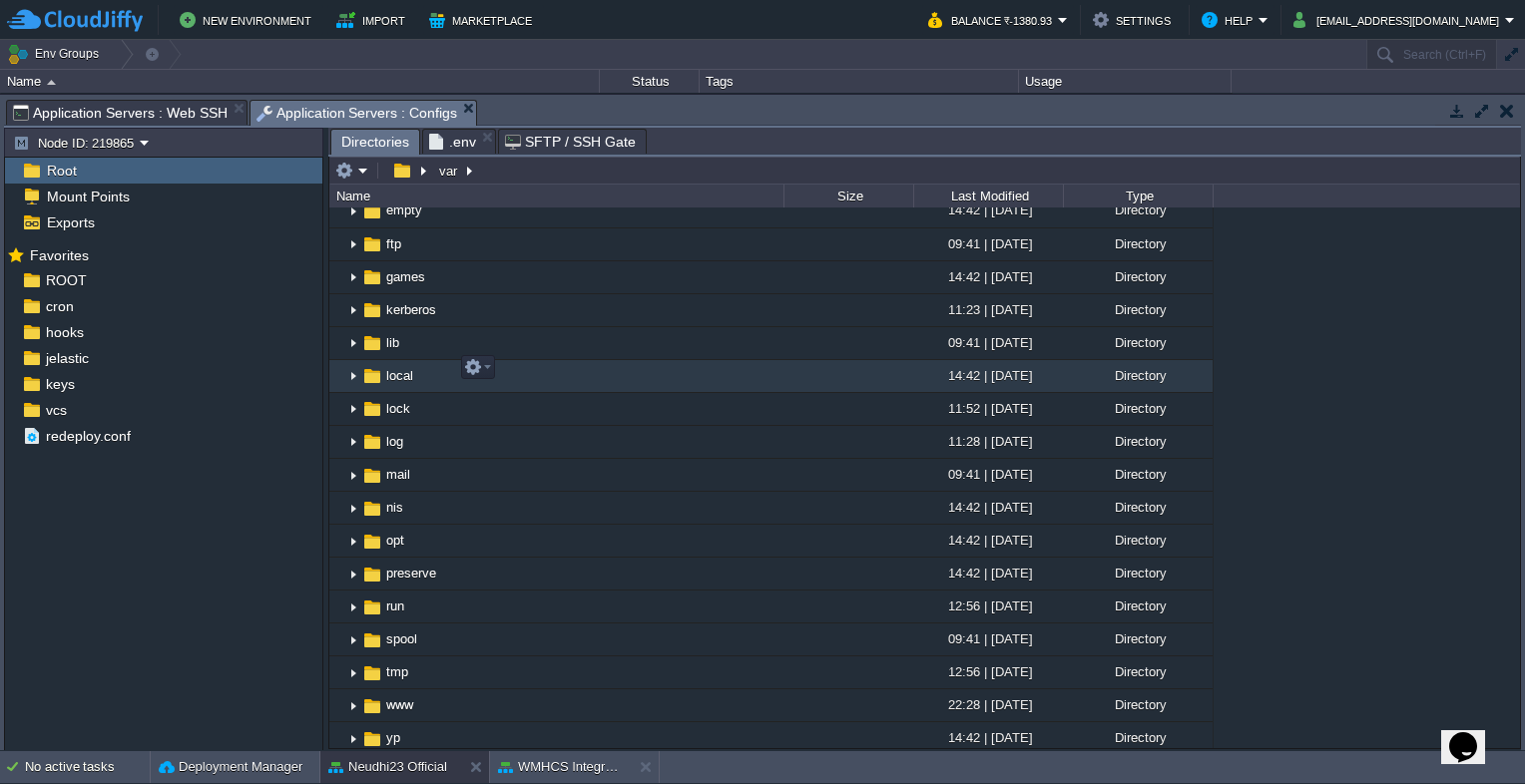 scroll, scrollTop: 828, scrollLeft: 0, axis: vertical 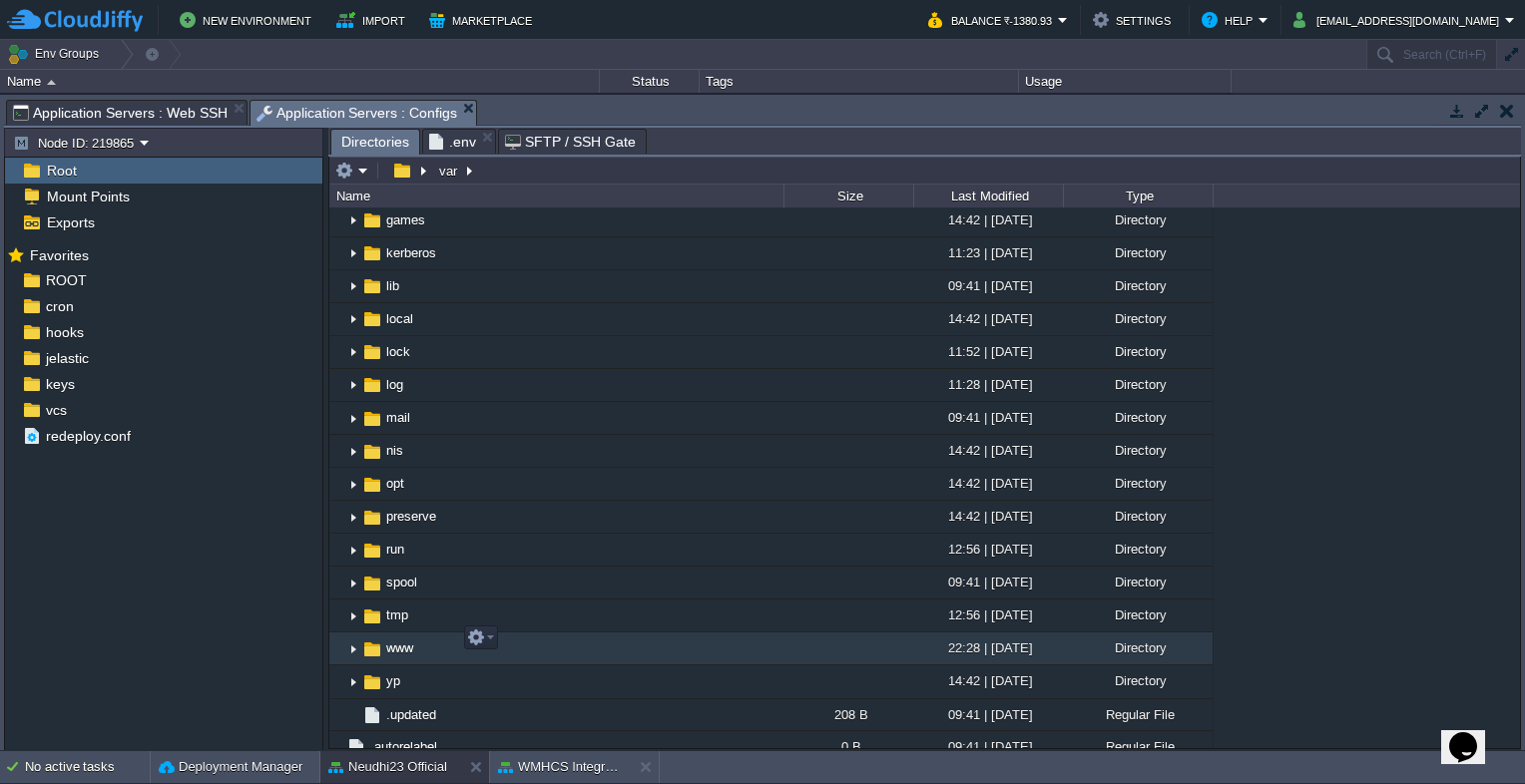 click on "www" at bounding box center [399, 647] 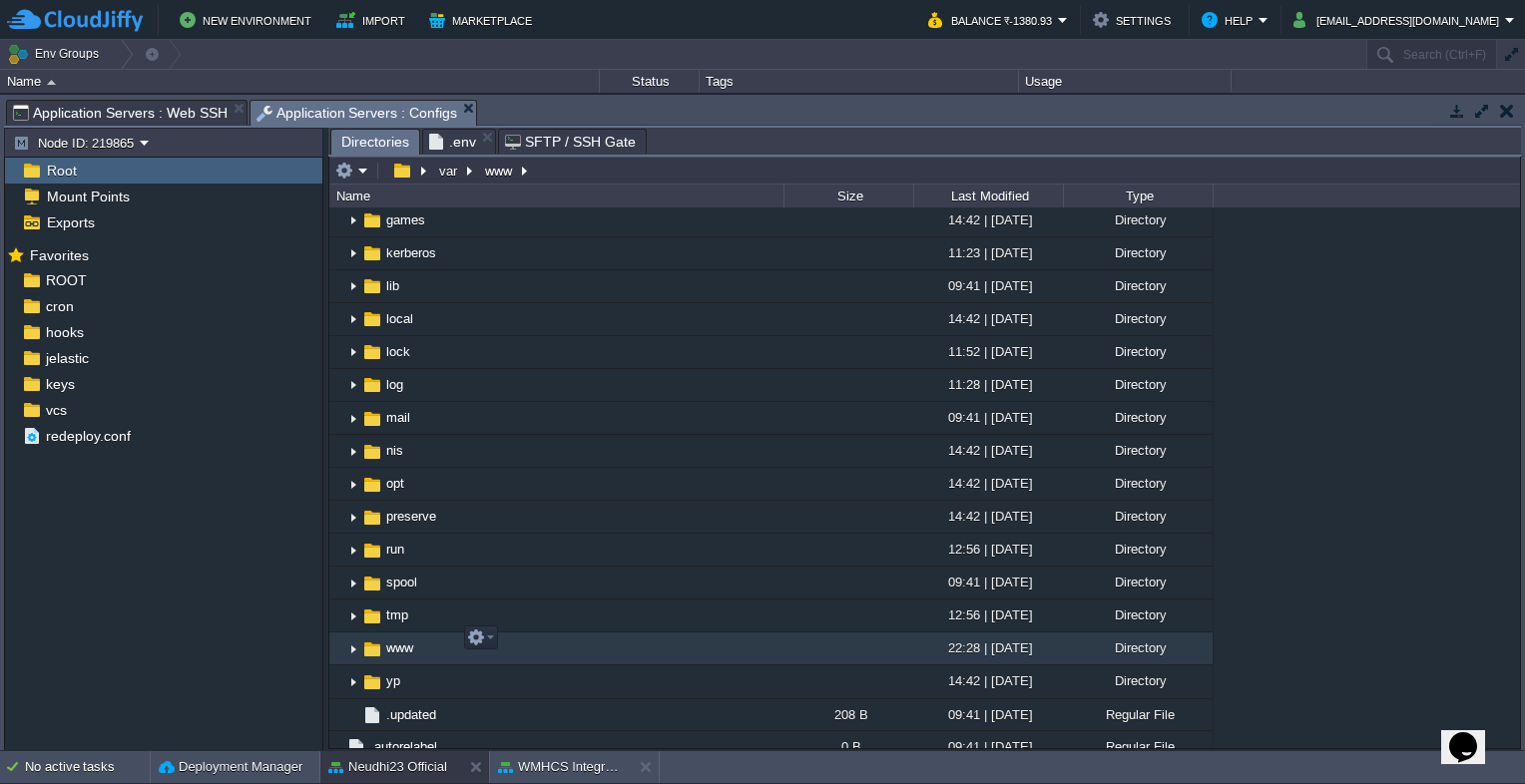 click at bounding box center (353, 648) 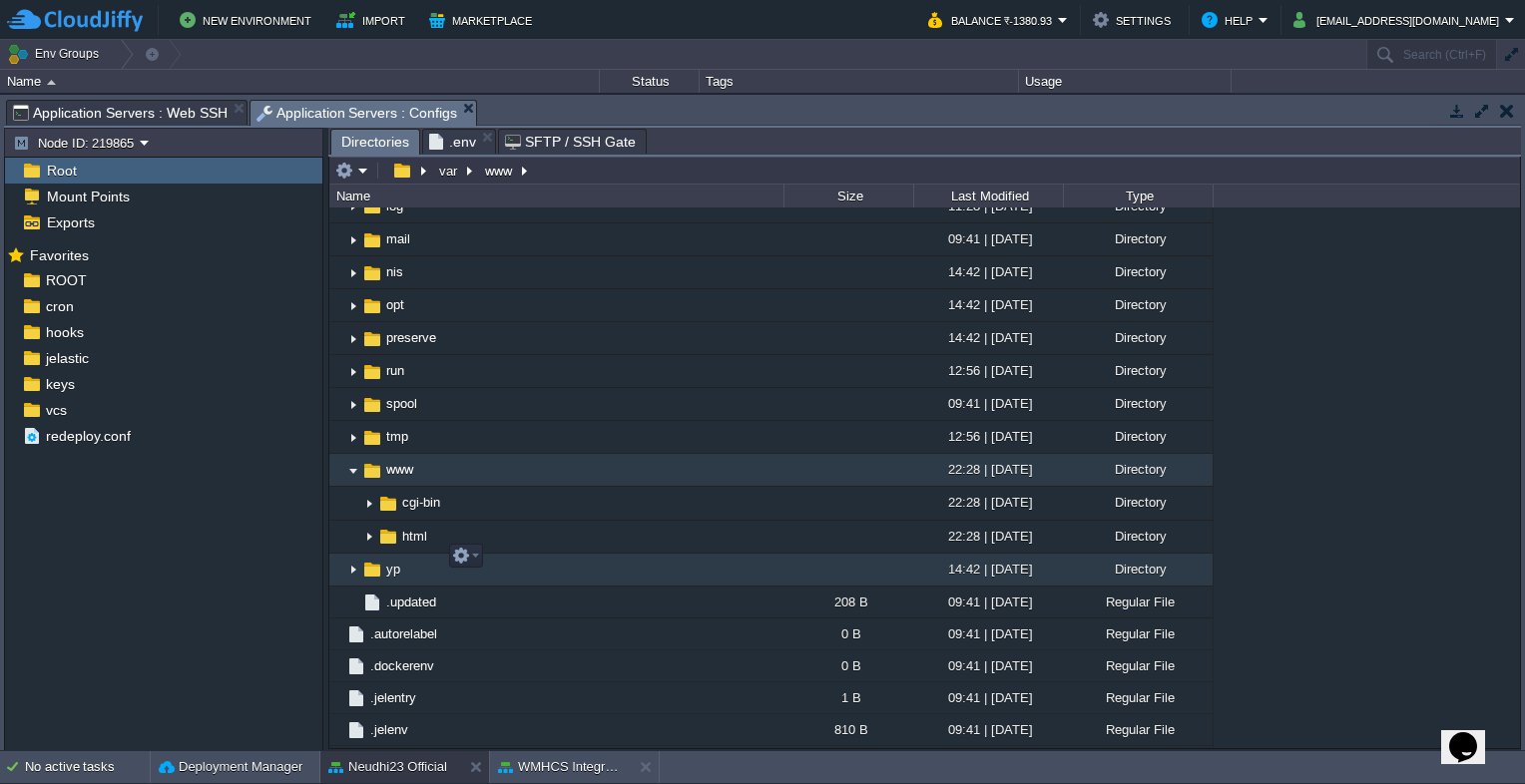 scroll, scrollTop: 1027, scrollLeft: 0, axis: vertical 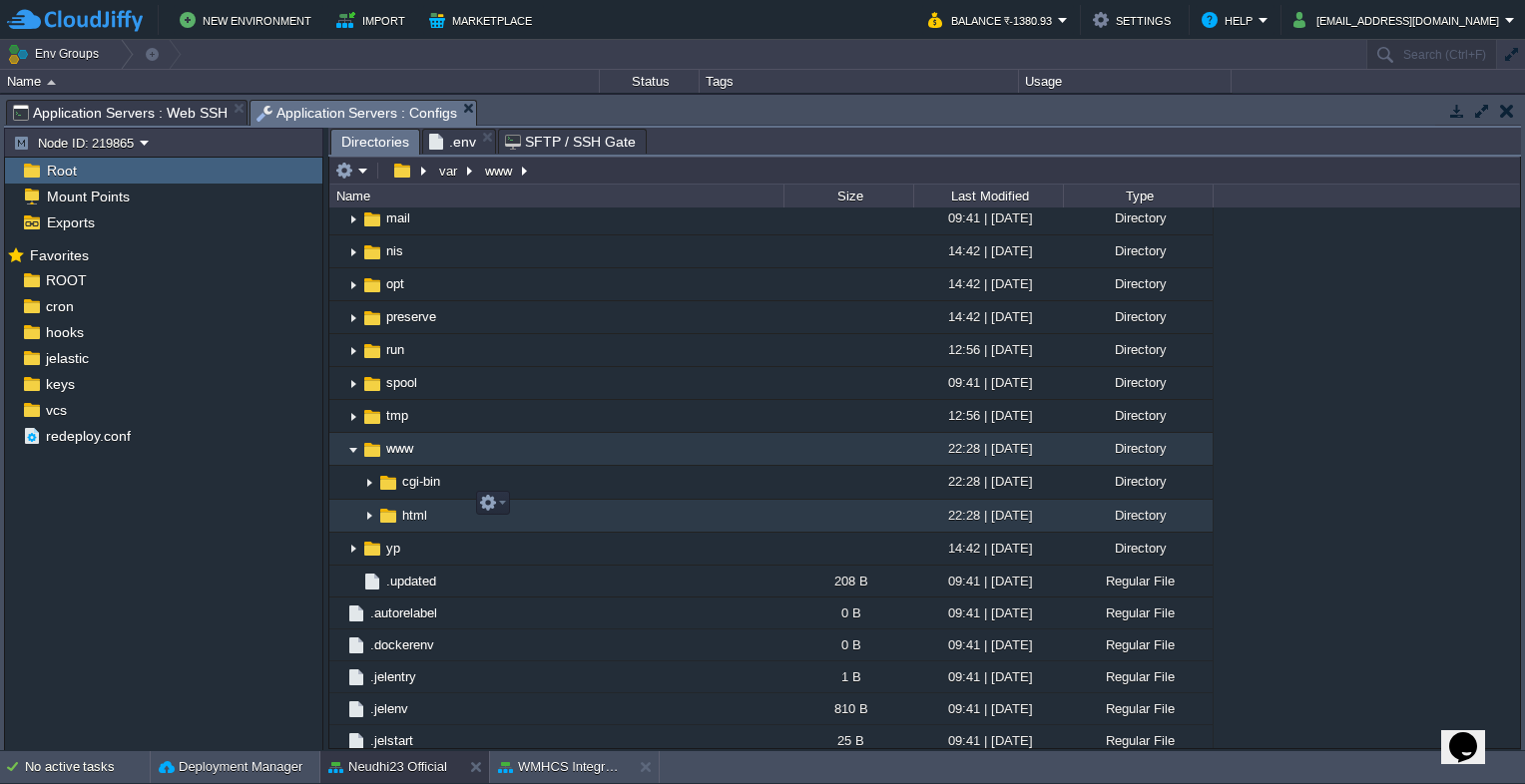 click at bounding box center [369, 516] 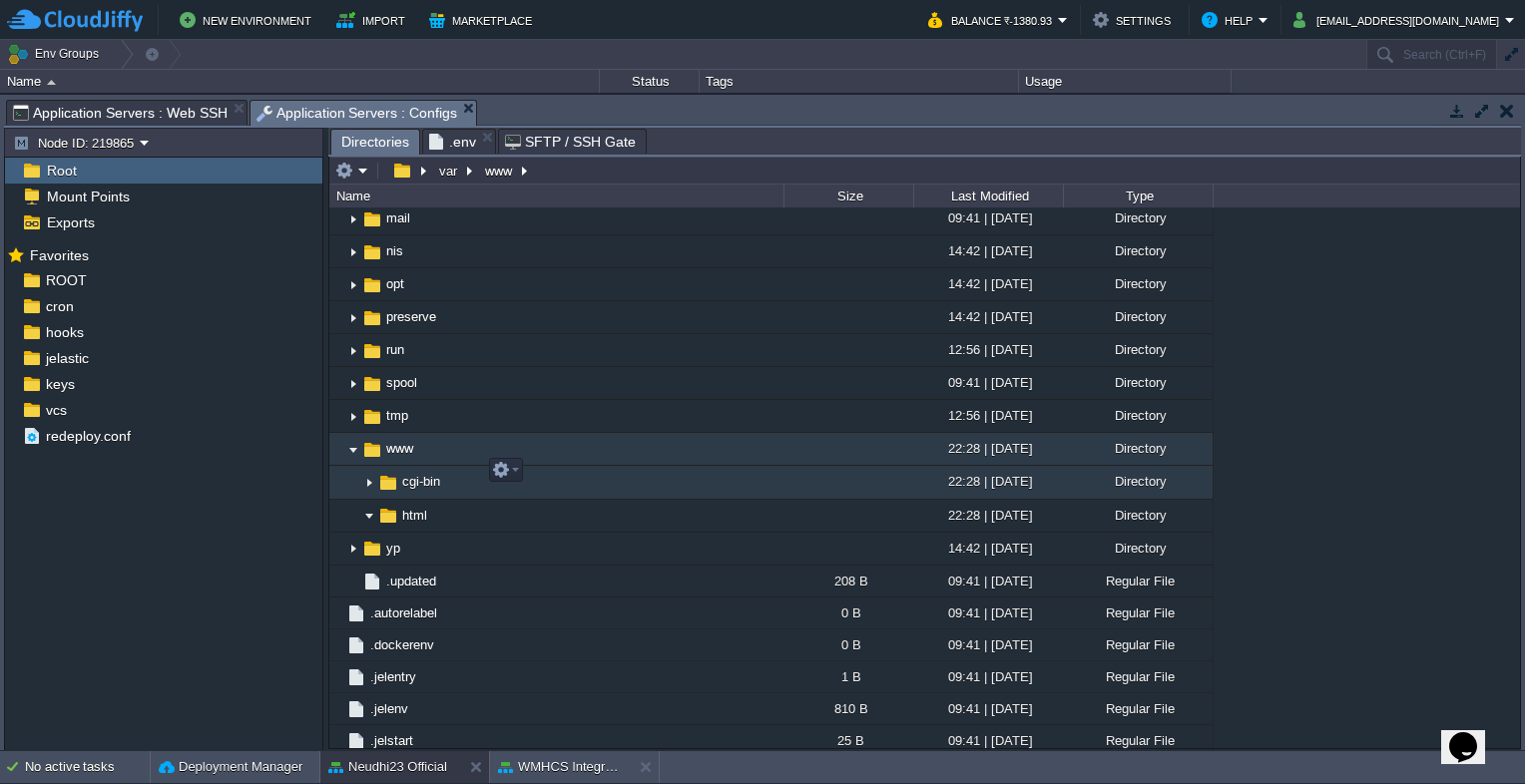 click at bounding box center (369, 483) 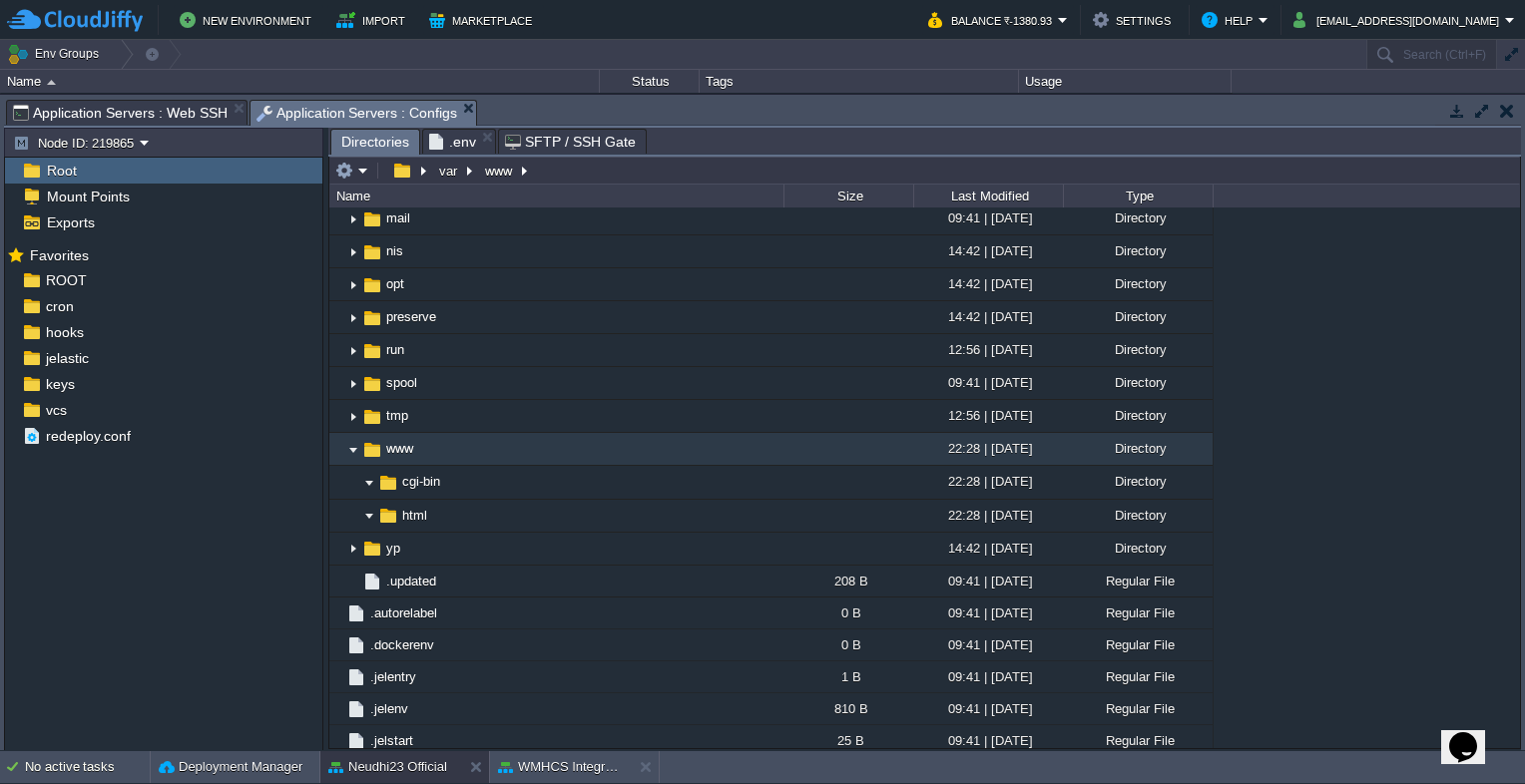 click on "SFTP / SSH Gate" at bounding box center [570, 142] 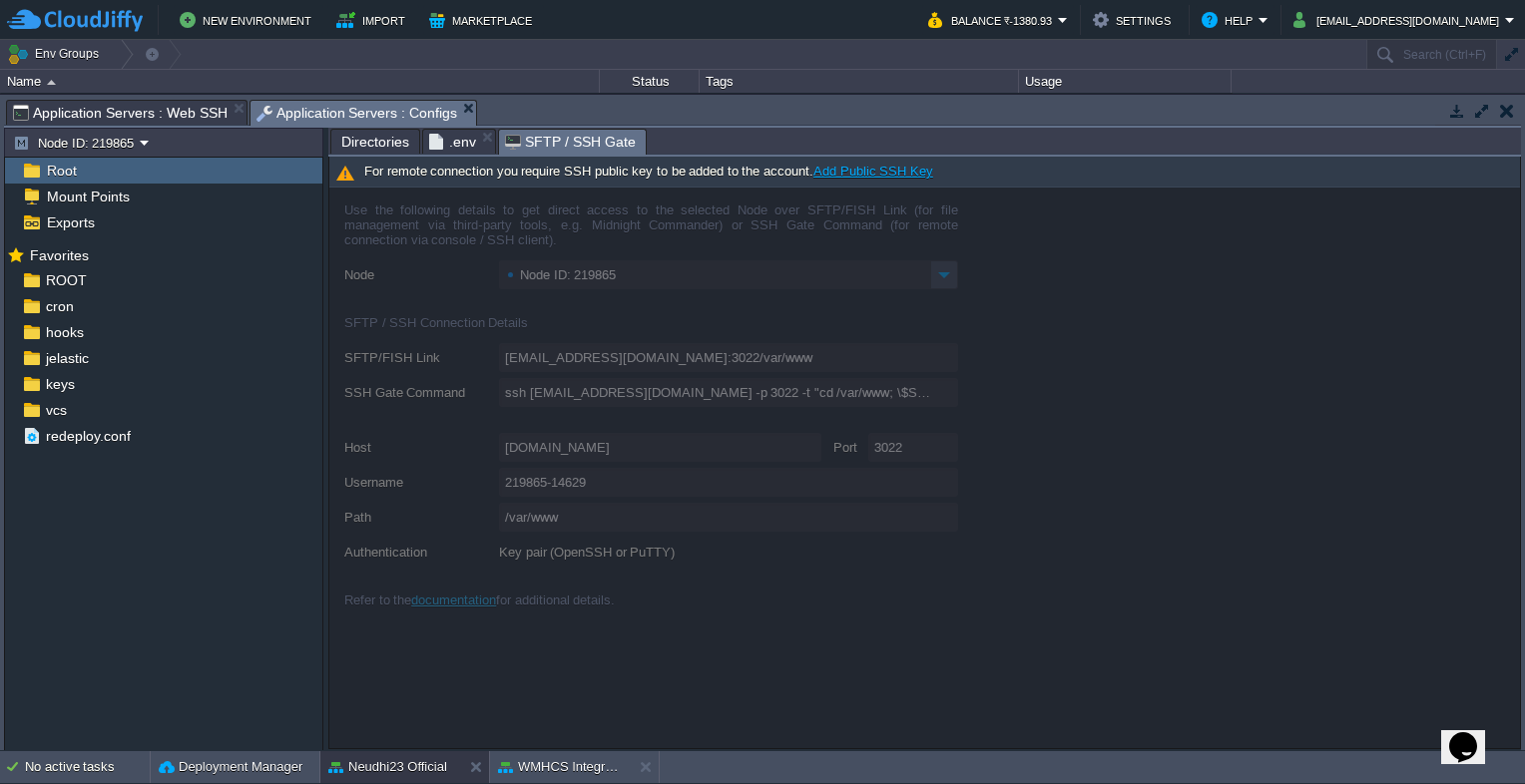 click at bounding box center (924, 468) 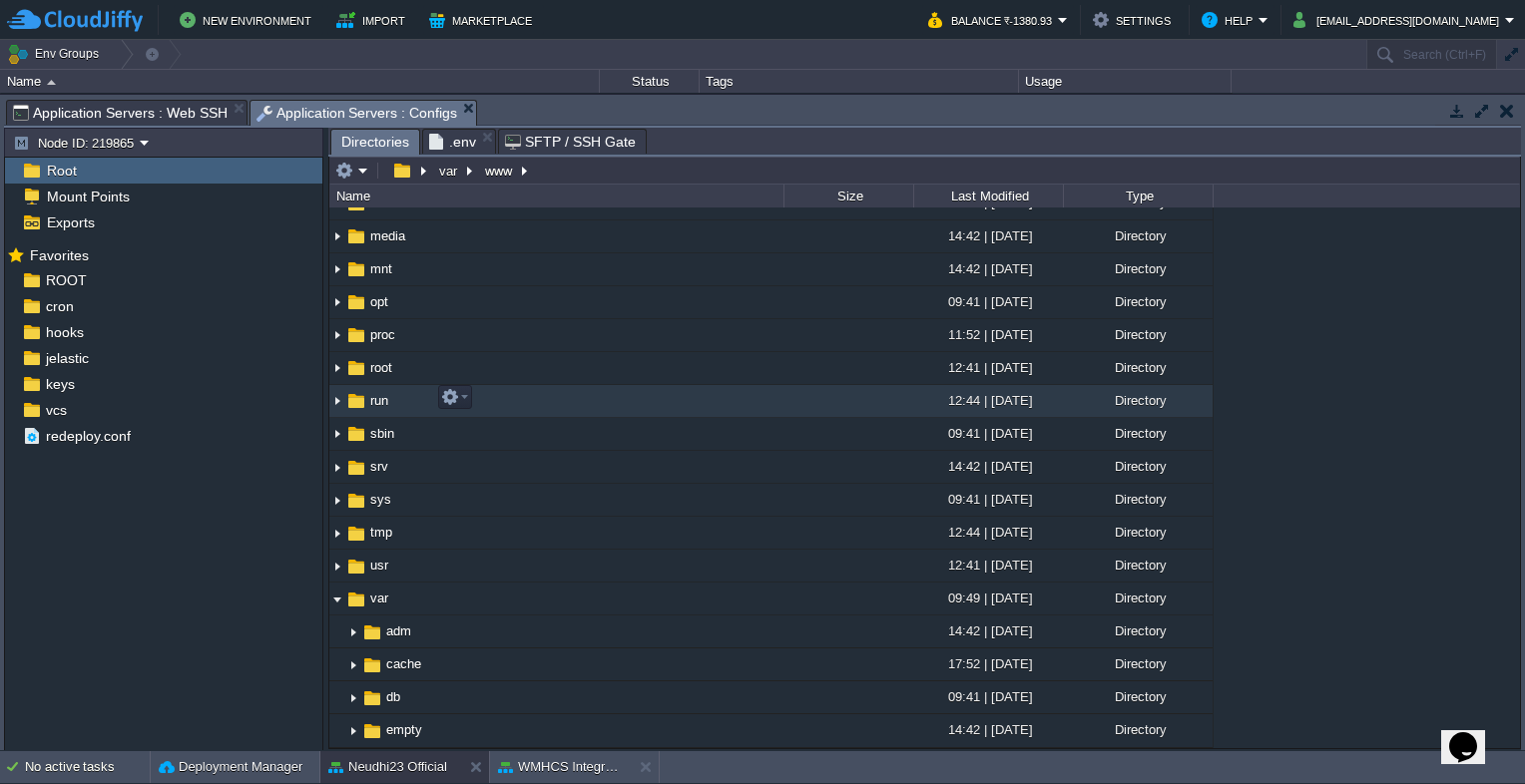 scroll, scrollTop: 229, scrollLeft: 0, axis: vertical 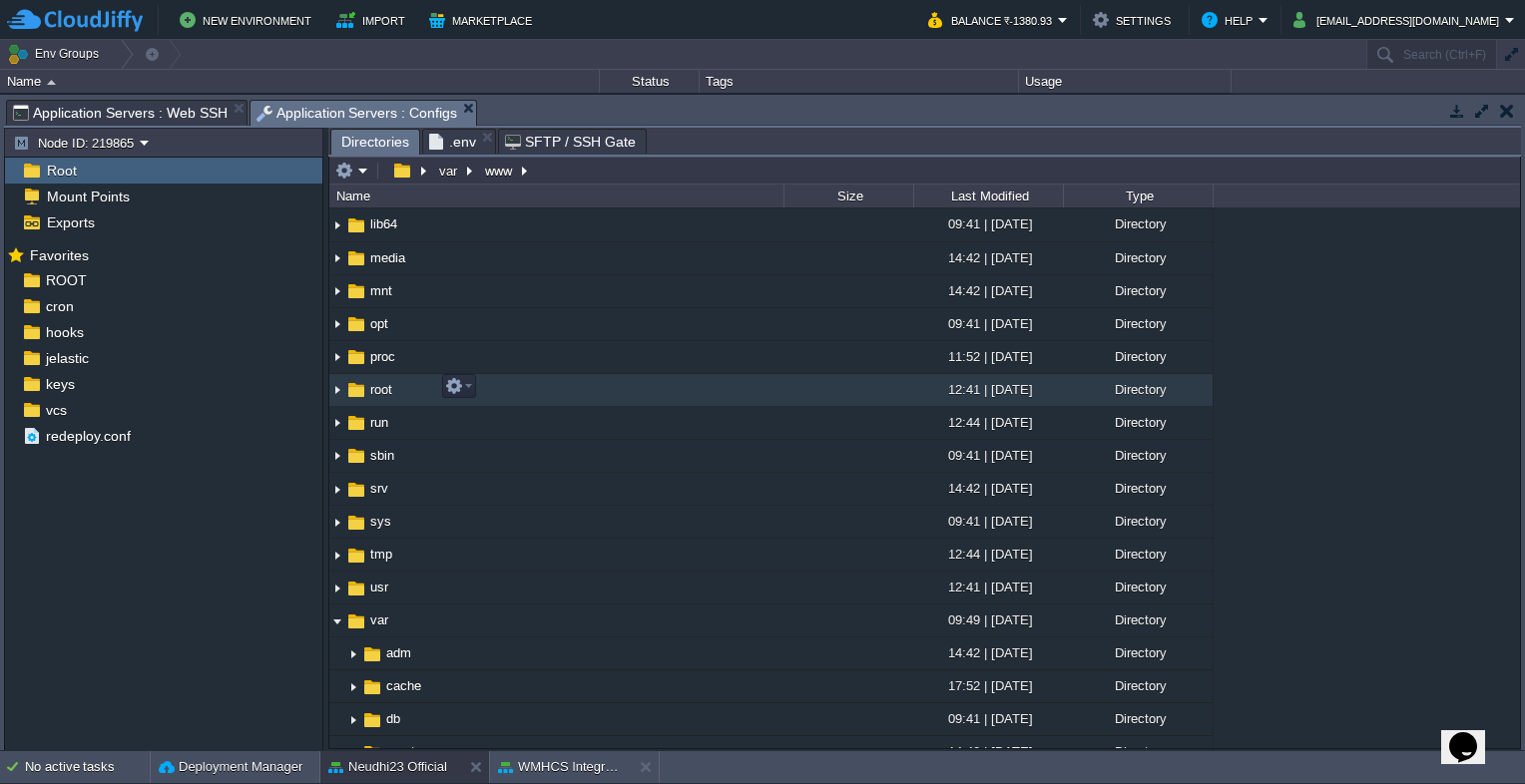 click at bounding box center (337, 390) 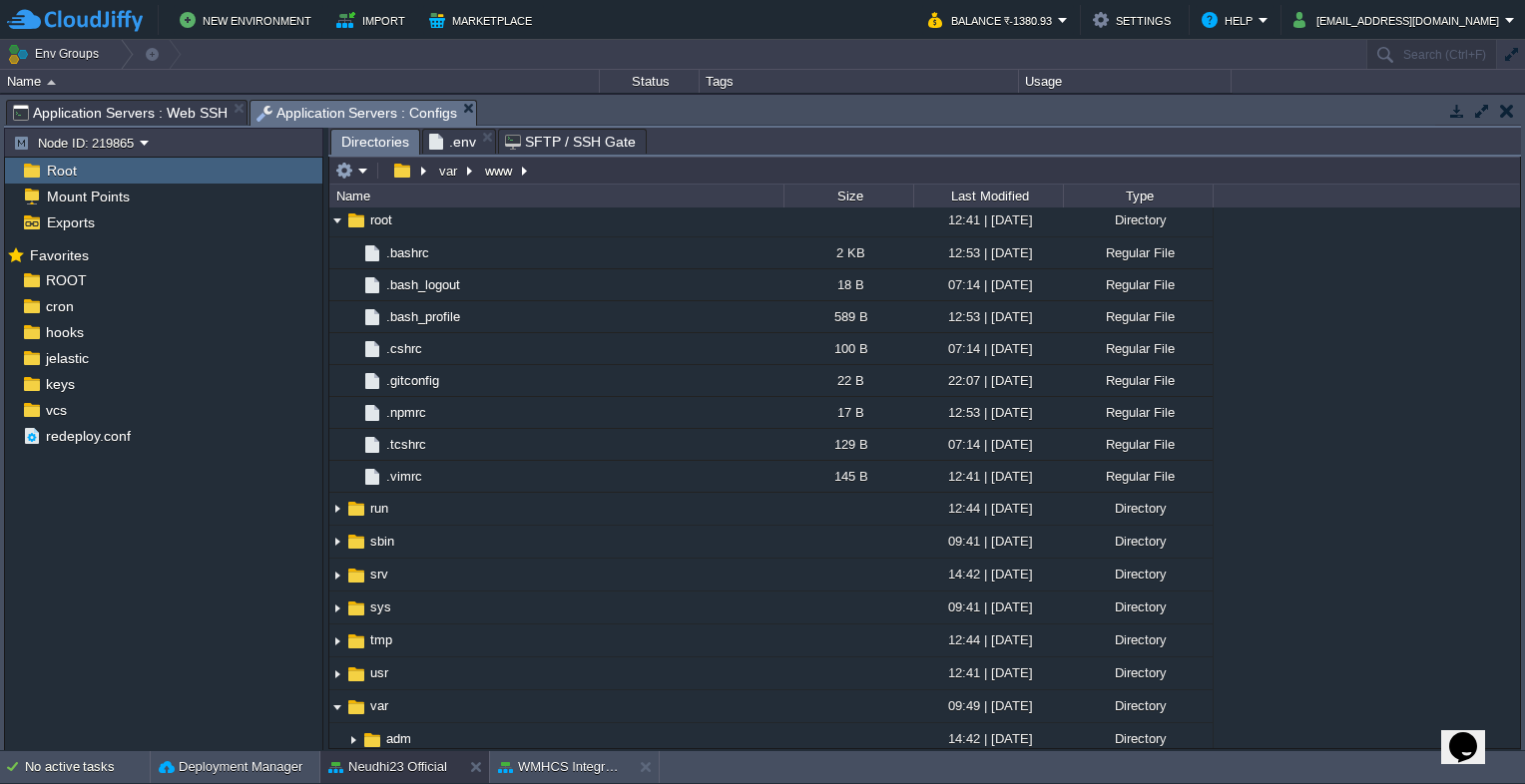 scroll, scrollTop: 0, scrollLeft: 0, axis: both 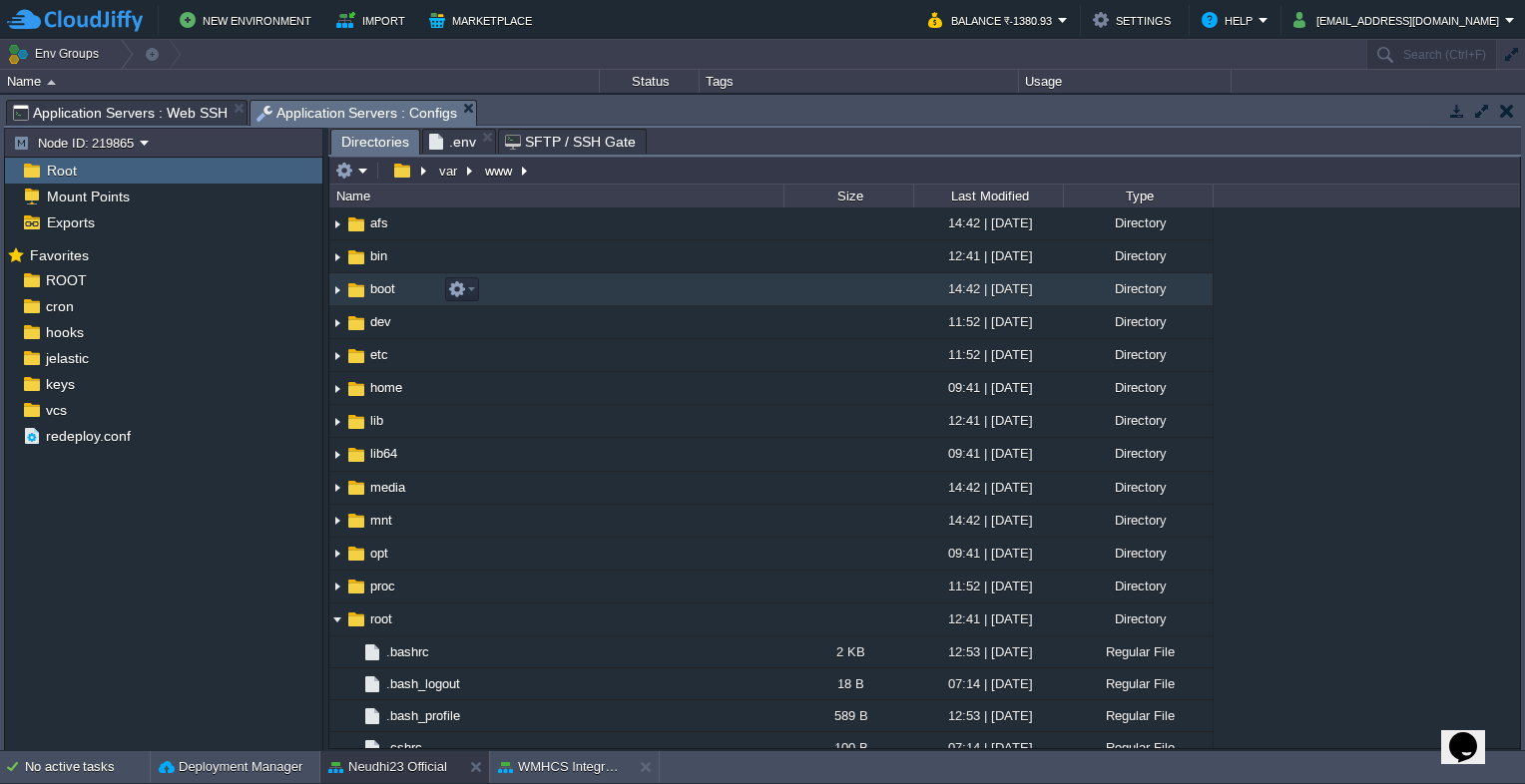 click at bounding box center (337, 289) 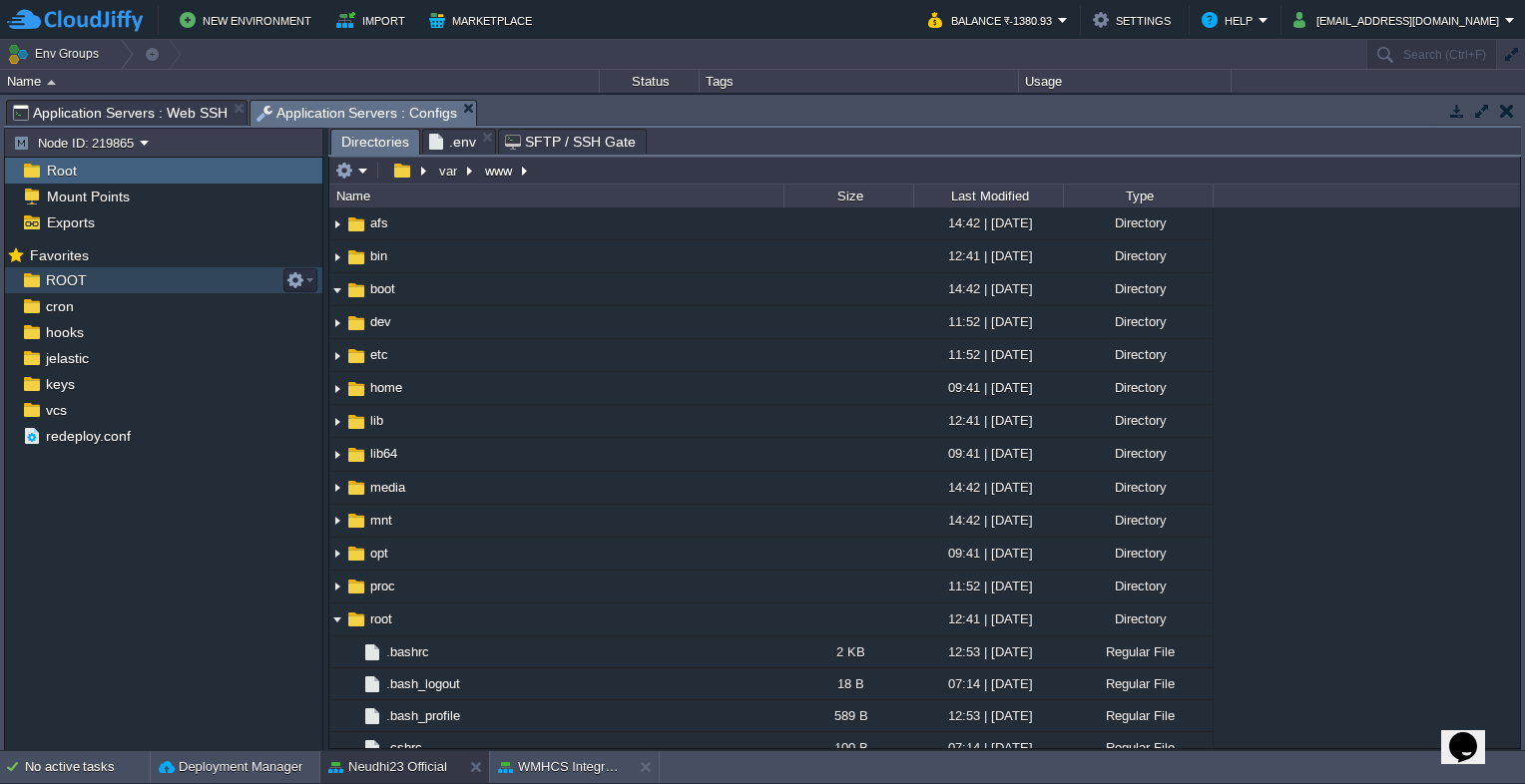 click on "ROOT" at bounding box center [66, 280] 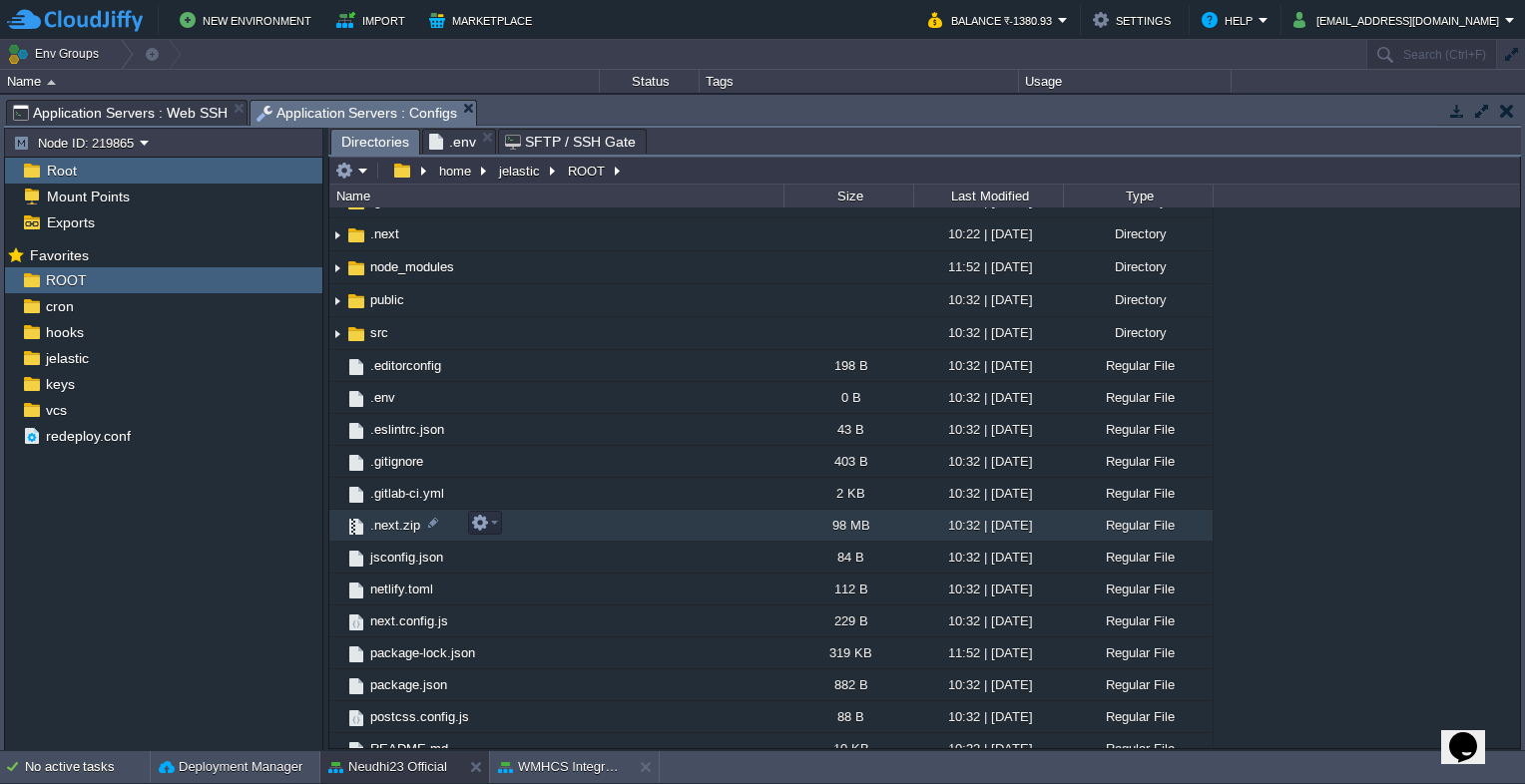 scroll, scrollTop: 193, scrollLeft: 0, axis: vertical 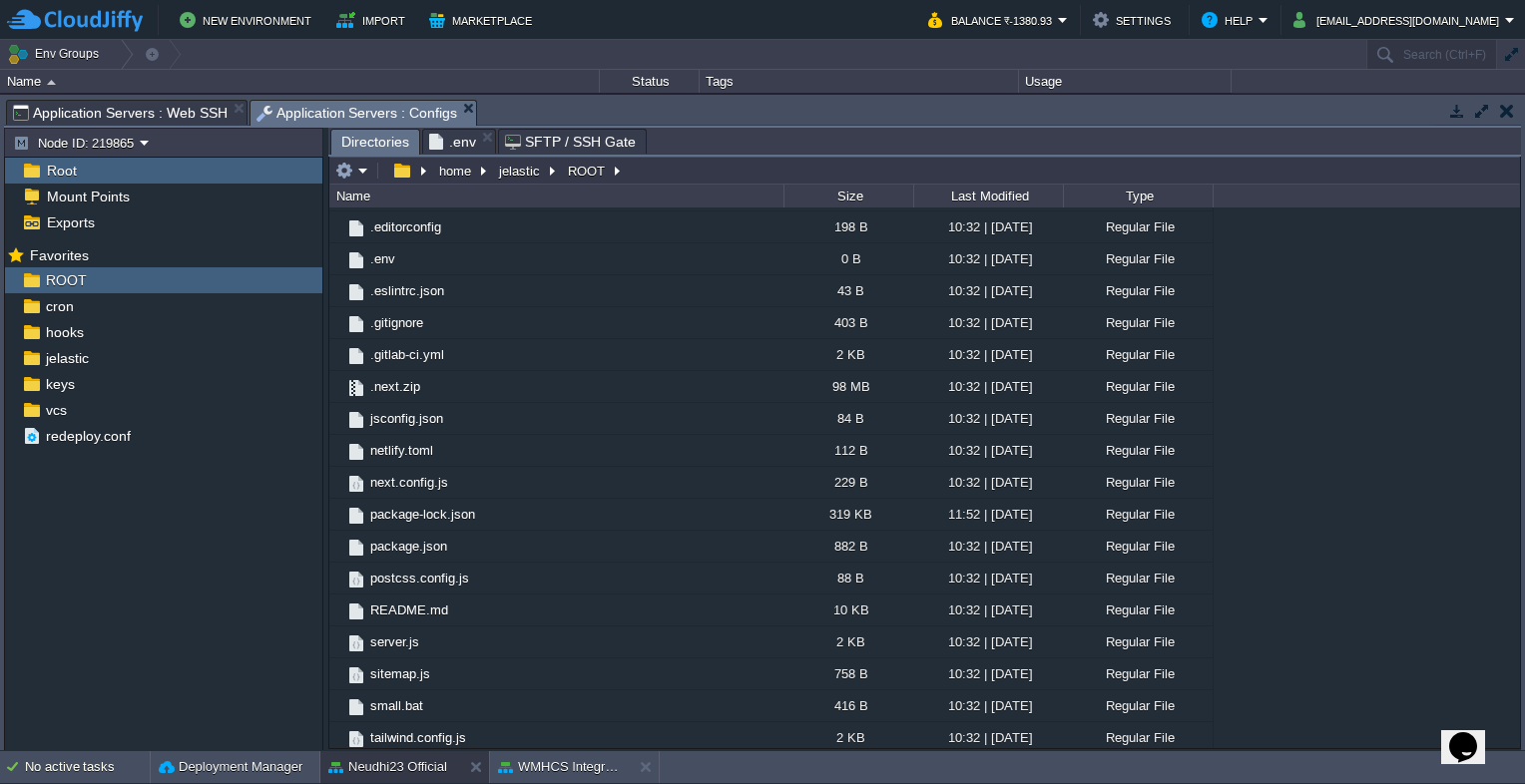 click on "Mark the most frequently used files and directories as Favorites to easily access them within this panel. Favorites ROOT cron hooks jelastic keys vcs redeploy.conf" at bounding box center [164, 498] 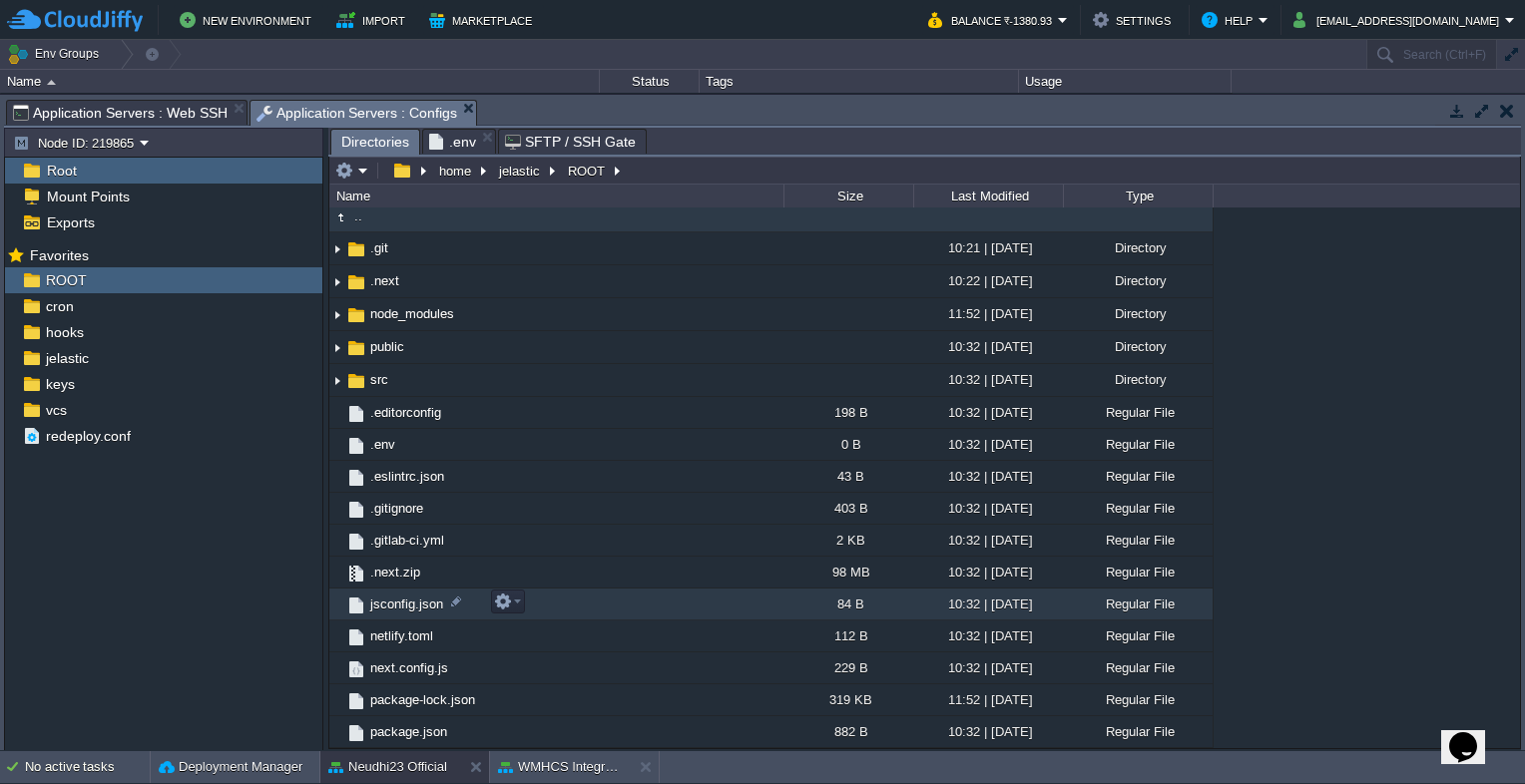 scroll, scrollTop: 0, scrollLeft: 0, axis: both 